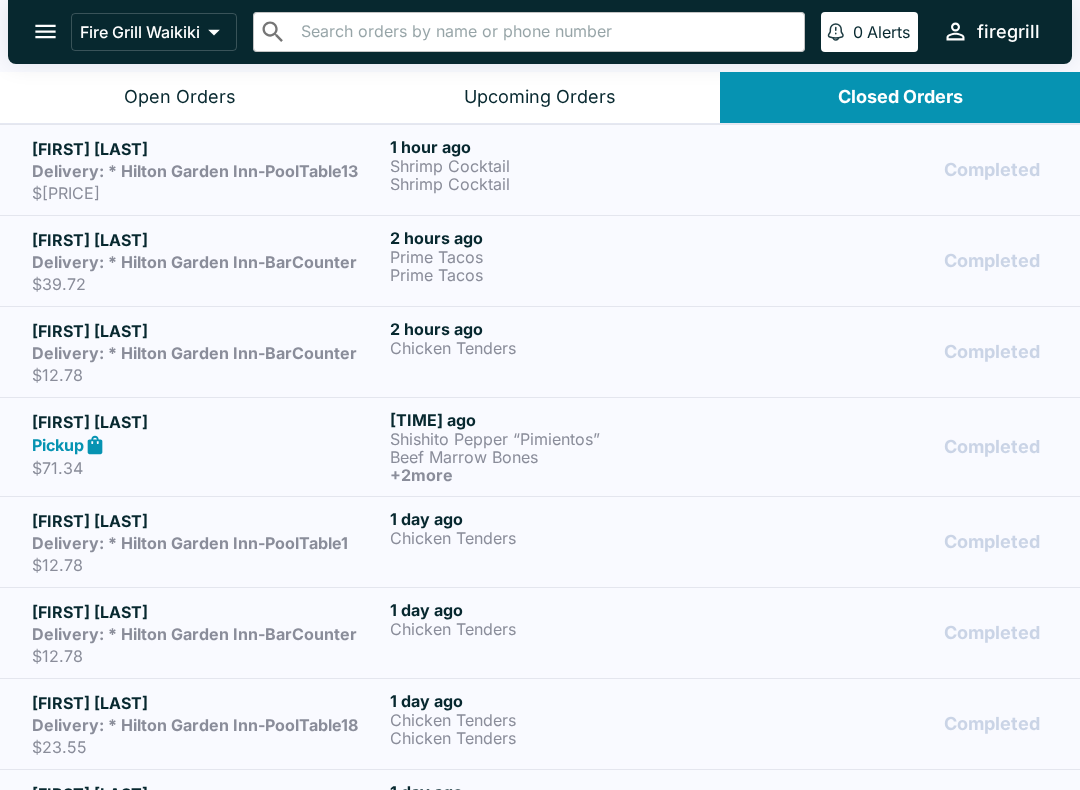 scroll, scrollTop: 0, scrollLeft: 0, axis: both 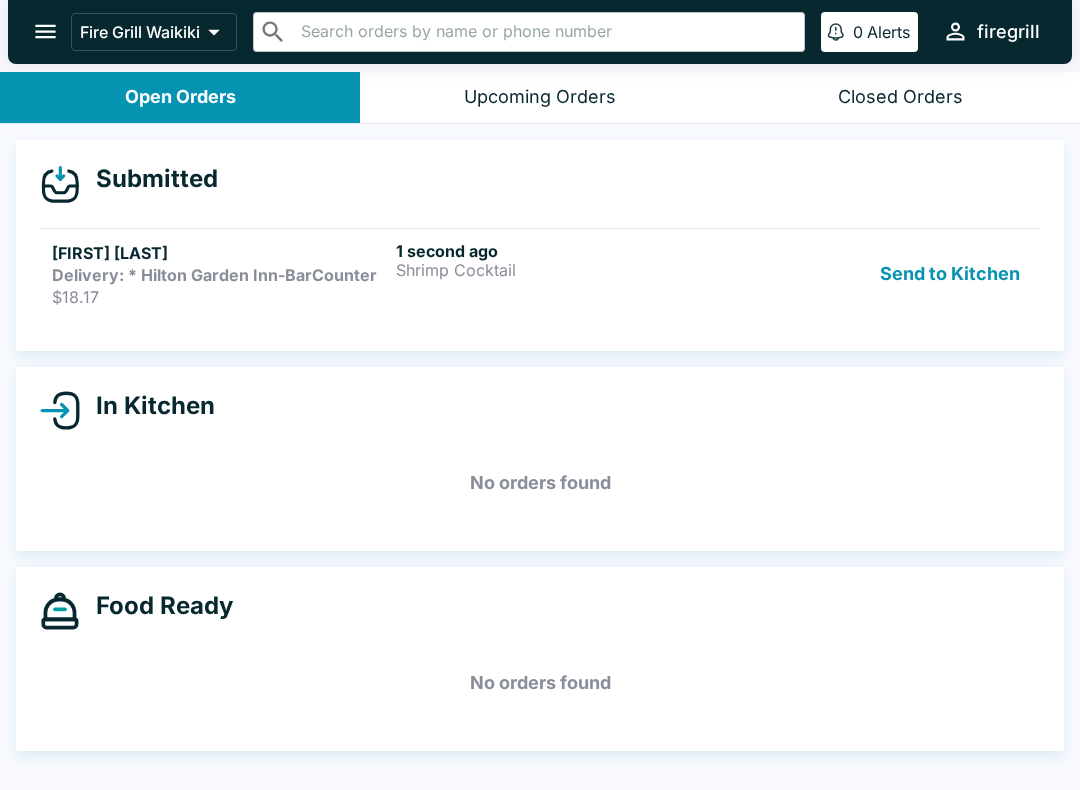 click on "[TIME] ago Shrimp Cocktail" at bounding box center (564, 274) 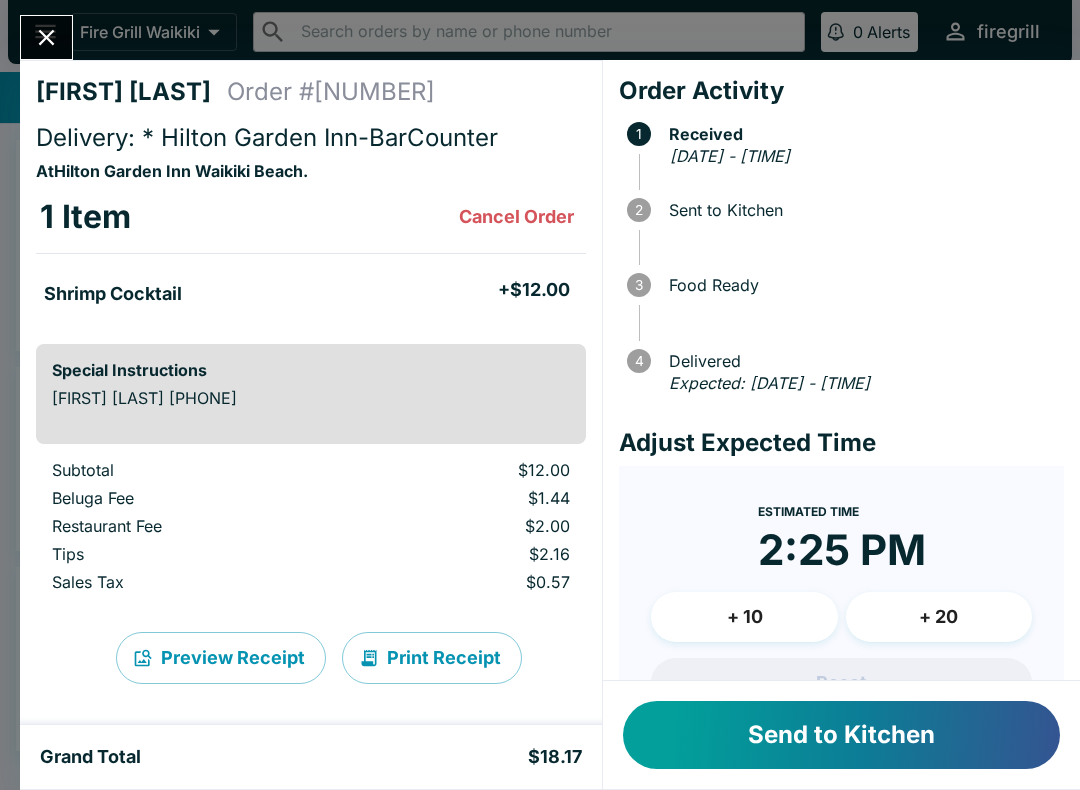click on "Send to Kitchen" at bounding box center [841, 735] 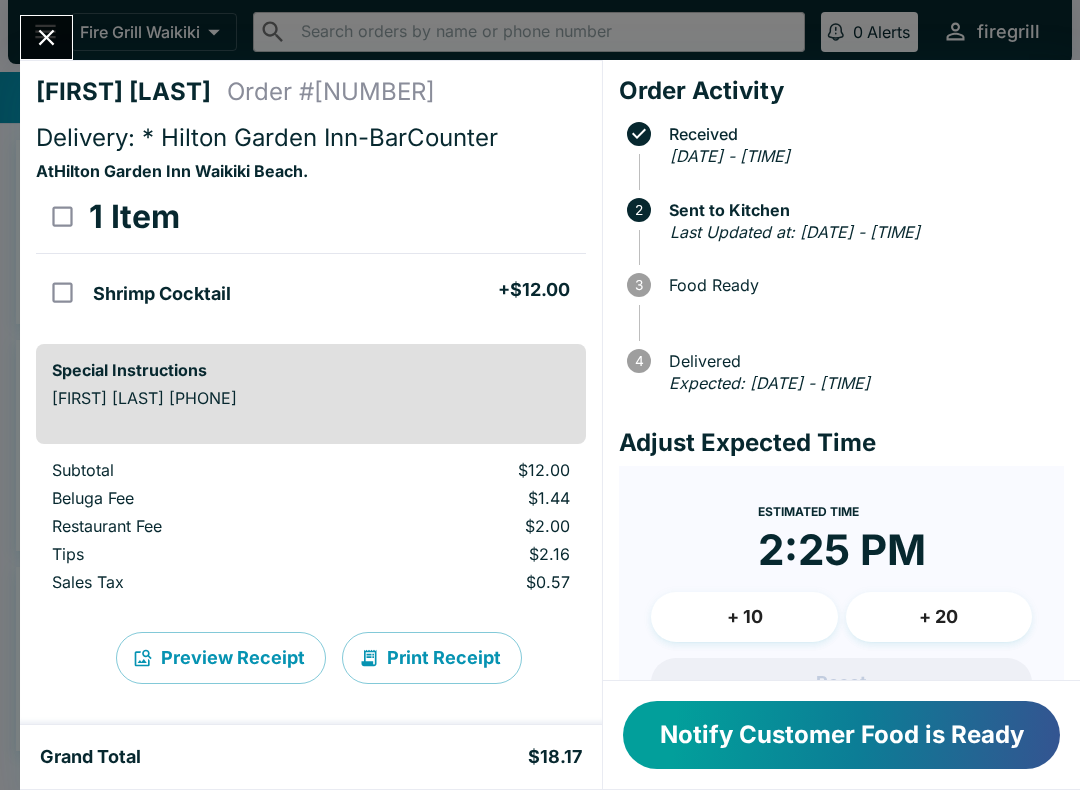 click at bounding box center [46, 37] 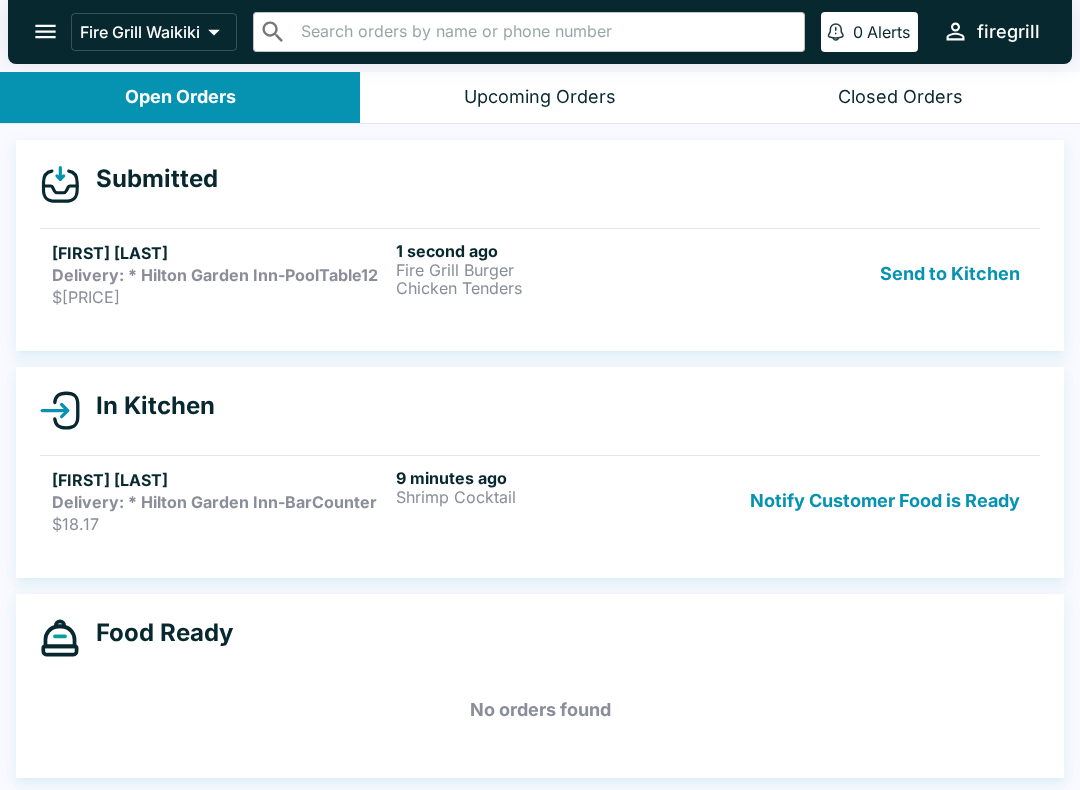 click on "Fire Grill Burger" at bounding box center [564, 270] 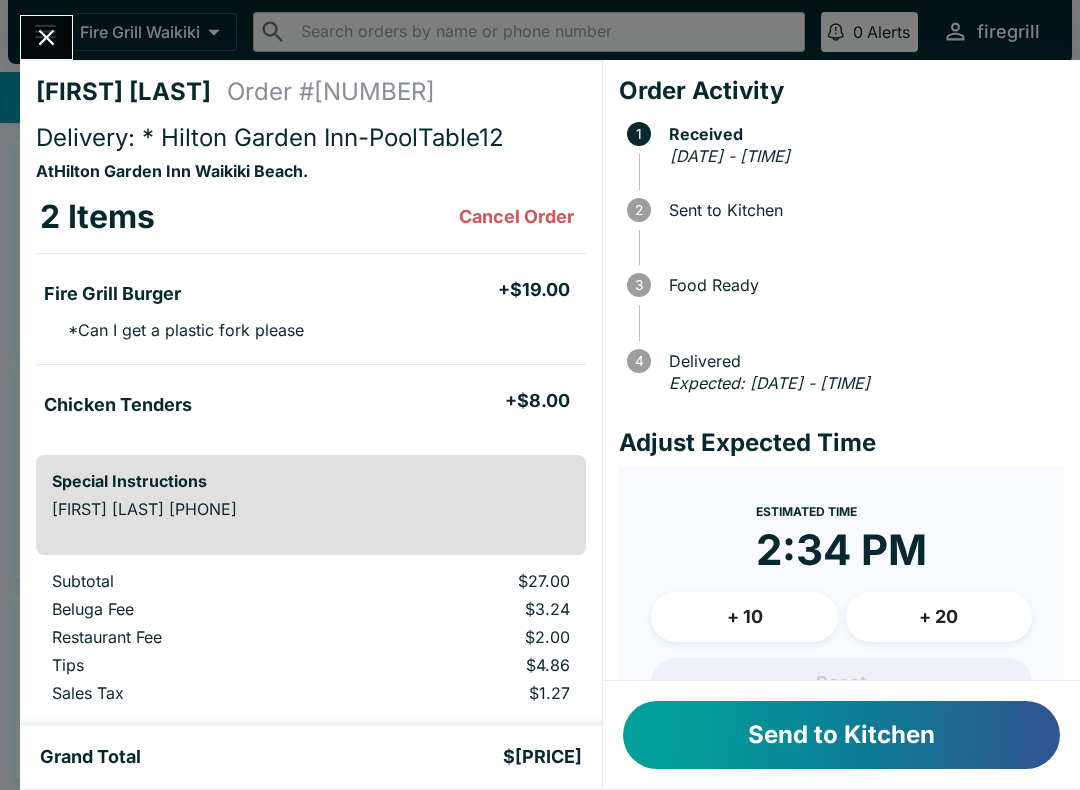 click on "Send to Kitchen" at bounding box center (841, 735) 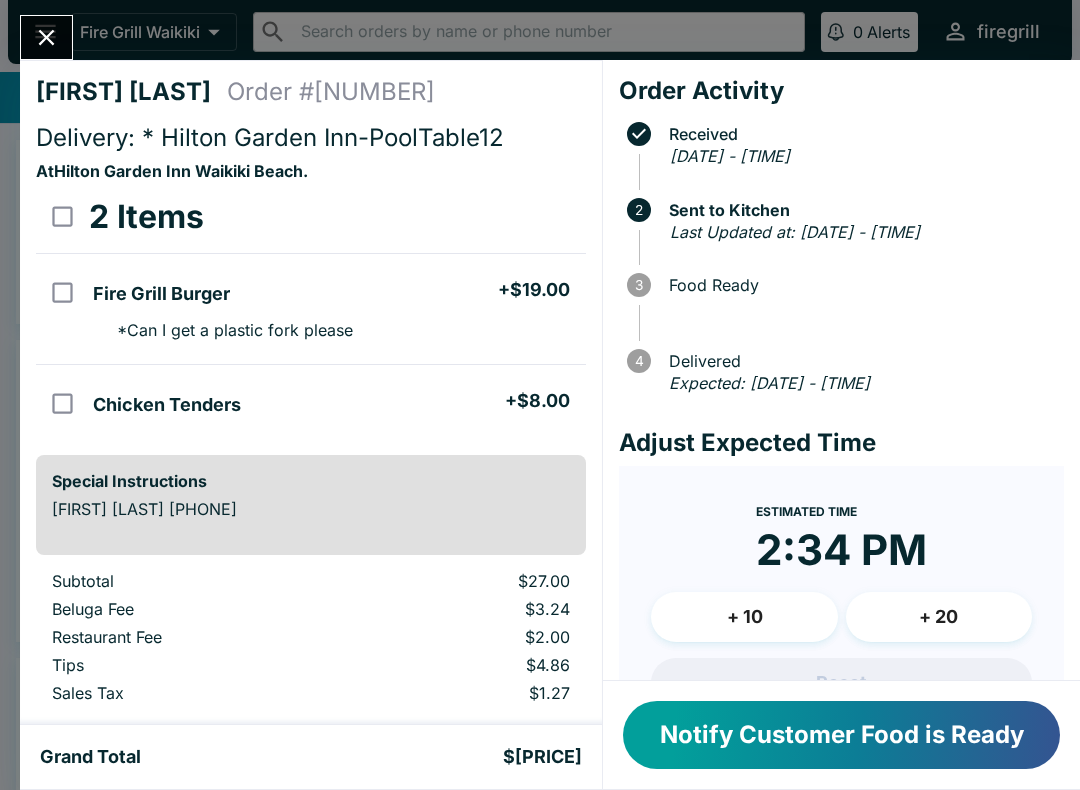 click at bounding box center (46, 37) 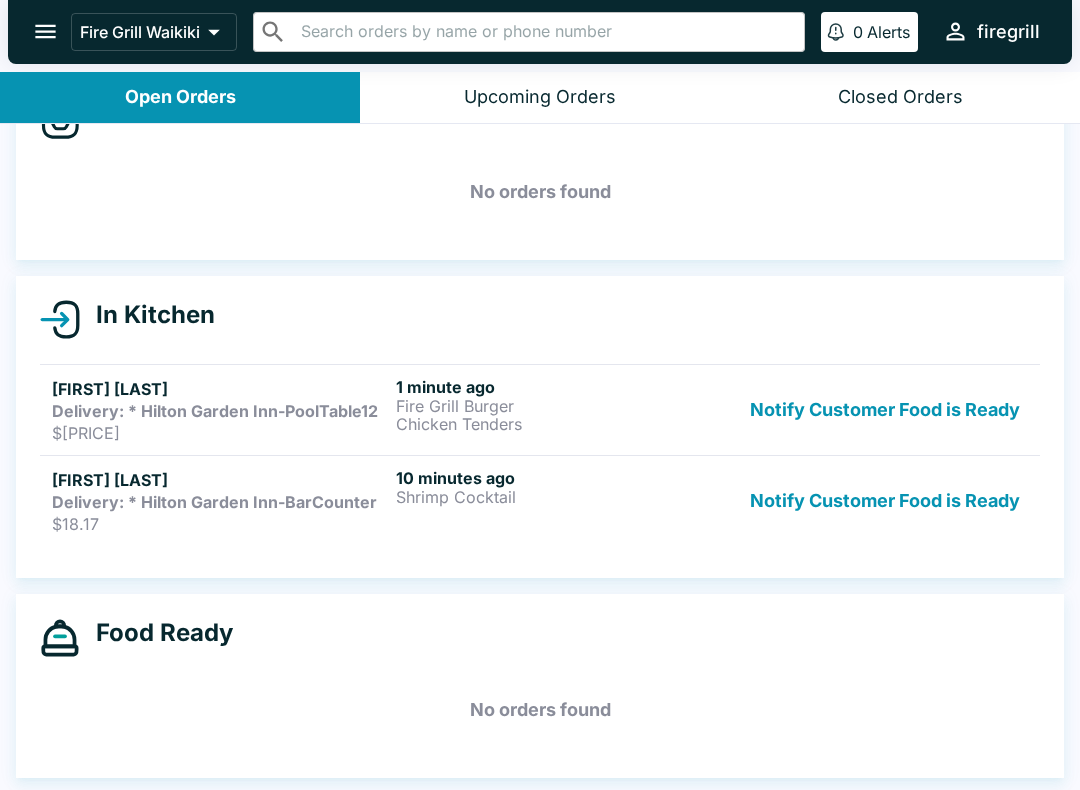 scroll, scrollTop: 64, scrollLeft: 0, axis: vertical 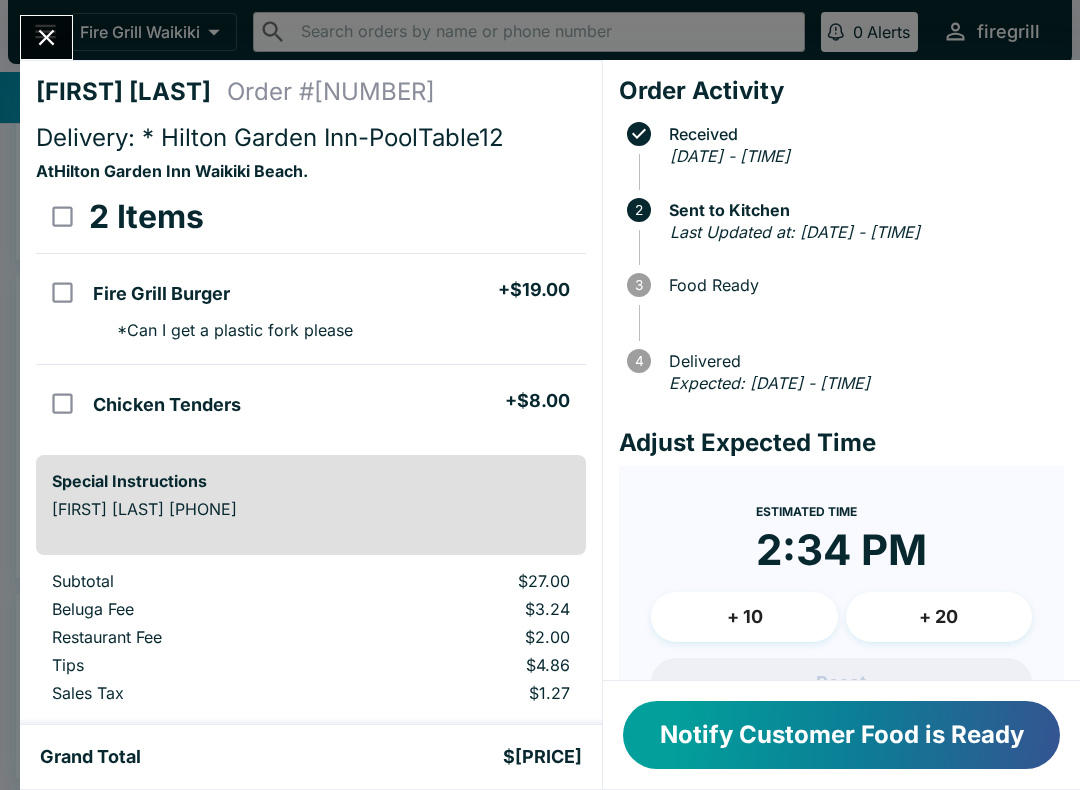 click at bounding box center (46, 37) 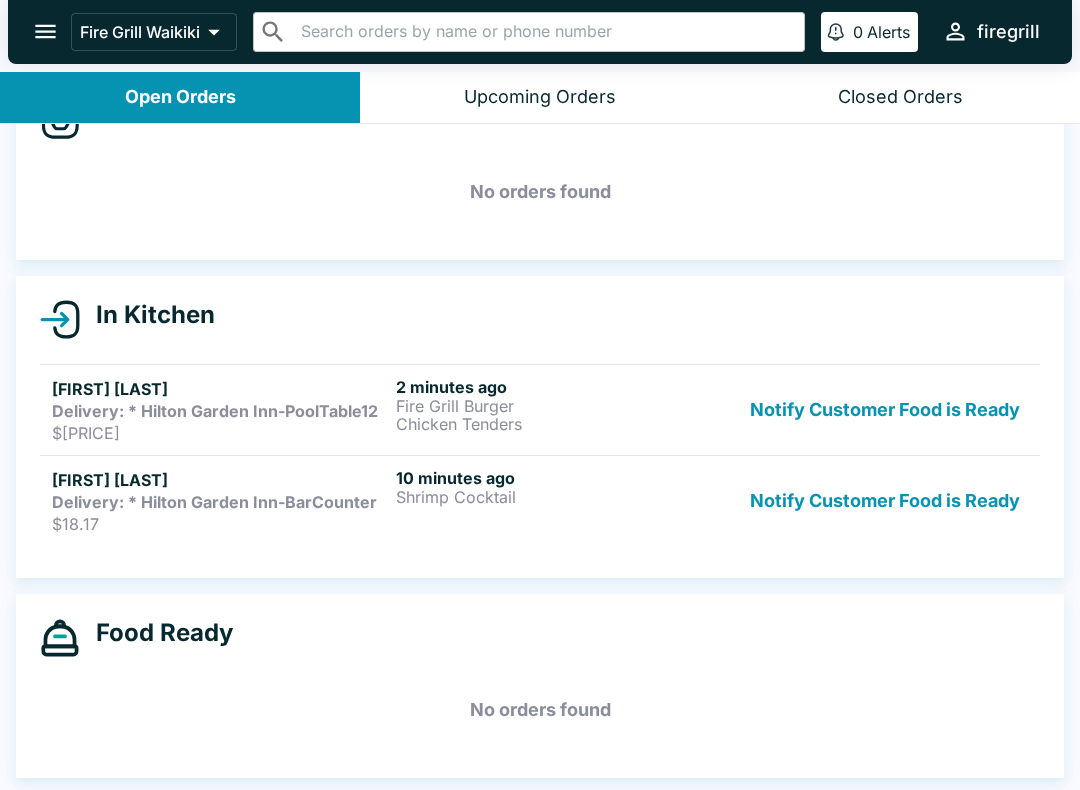 click on "Shrimp Cocktail" at bounding box center [564, 497] 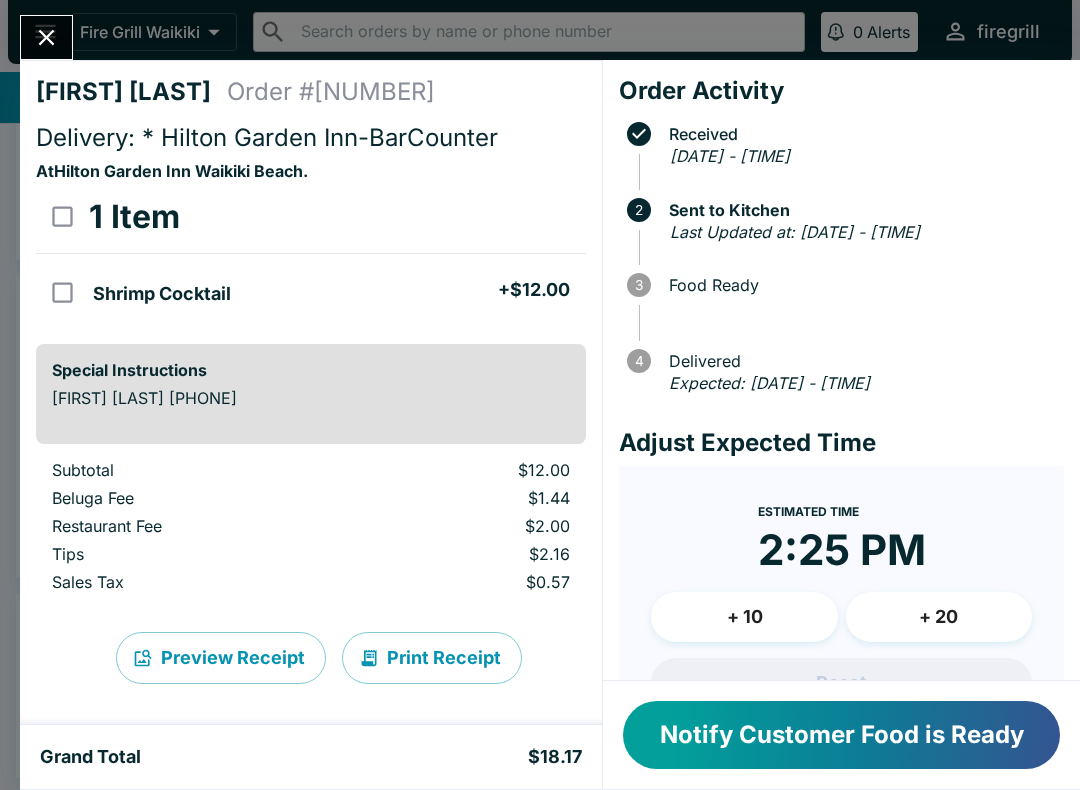 click at bounding box center [46, 37] 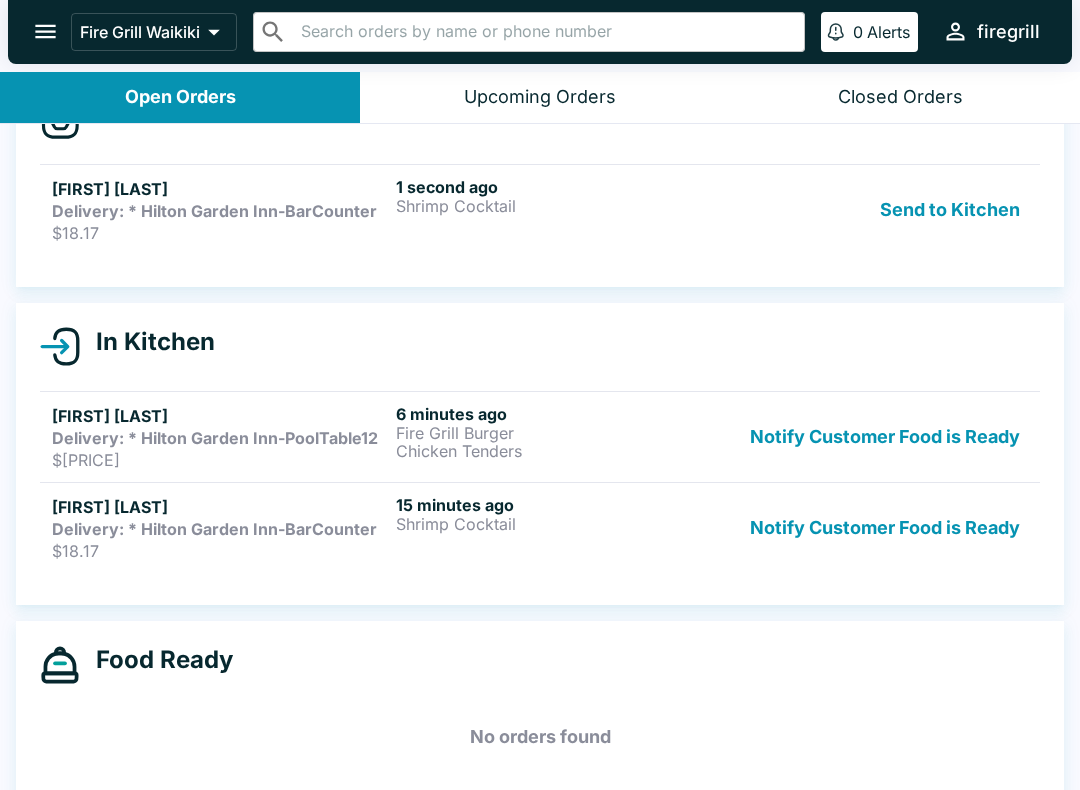 click on "Delivery: * Hilton Garden Inn-BarCounter" at bounding box center (214, 211) 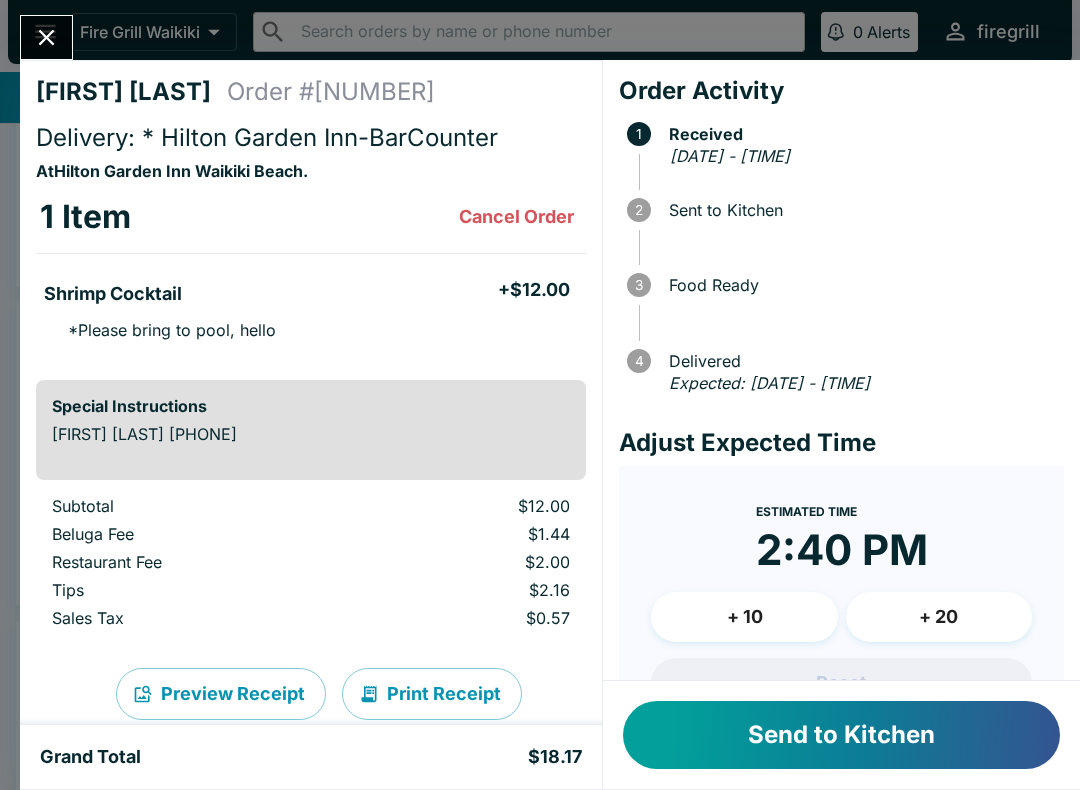 click on "Send to Kitchen" at bounding box center (841, 735) 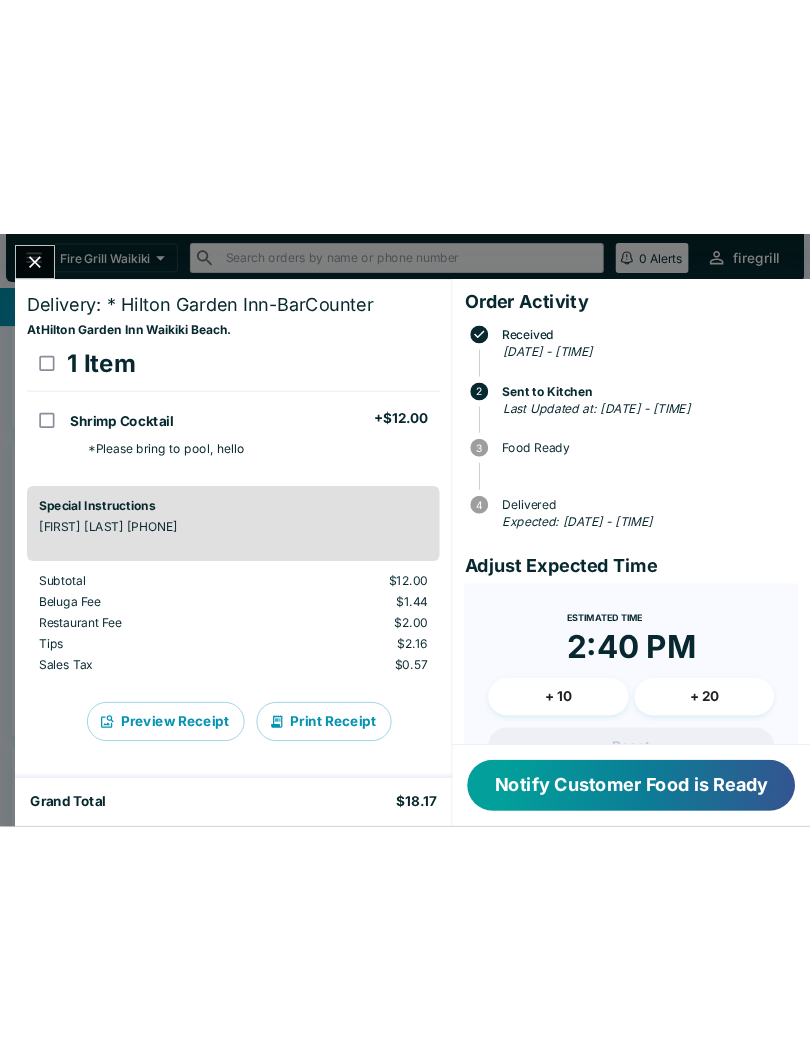 scroll, scrollTop: 44, scrollLeft: 0, axis: vertical 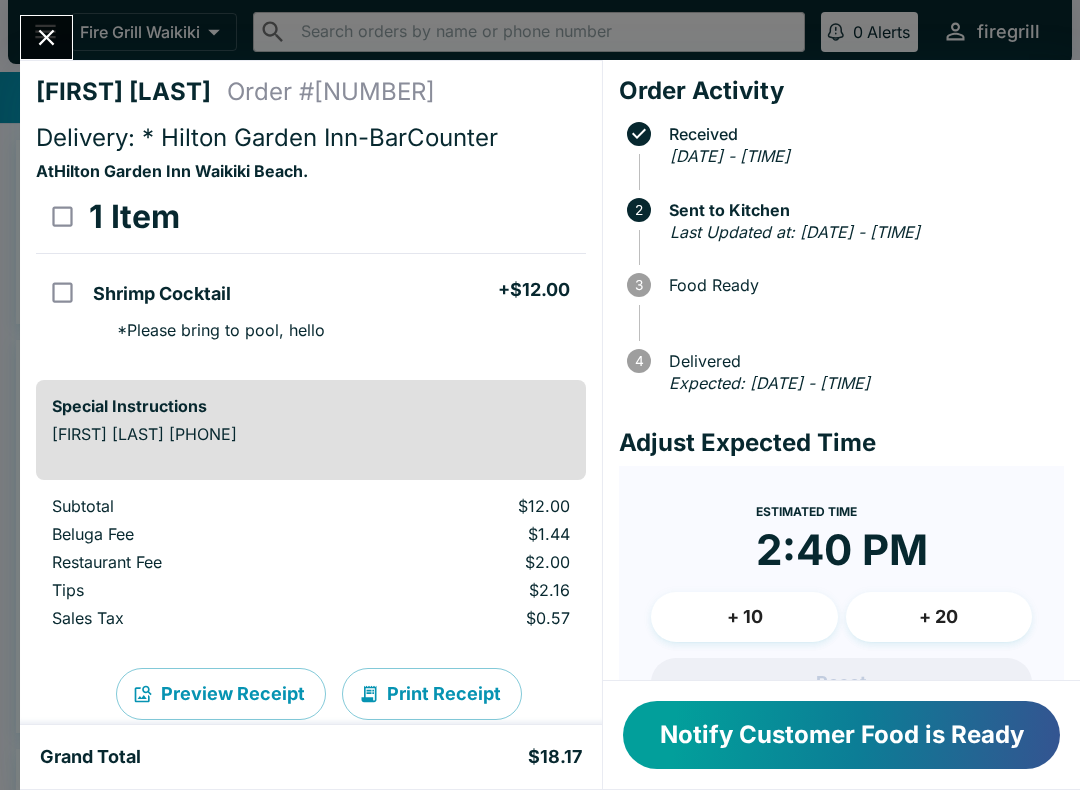 click 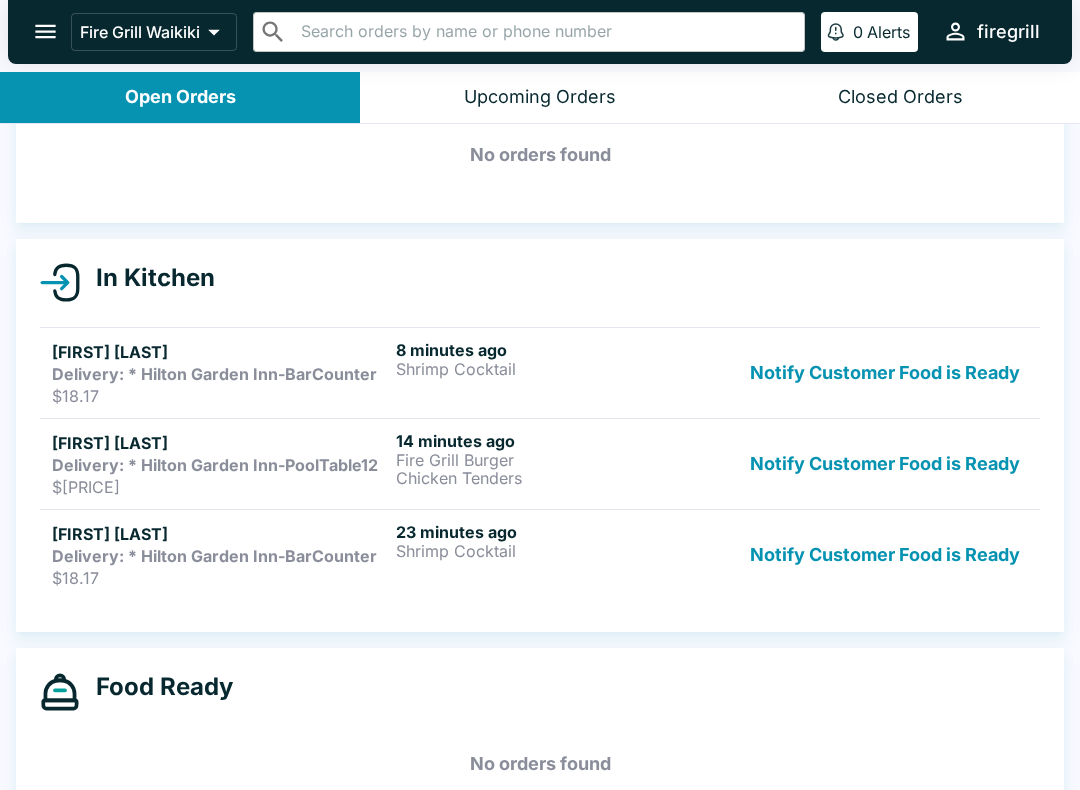 scroll, scrollTop: 105, scrollLeft: 0, axis: vertical 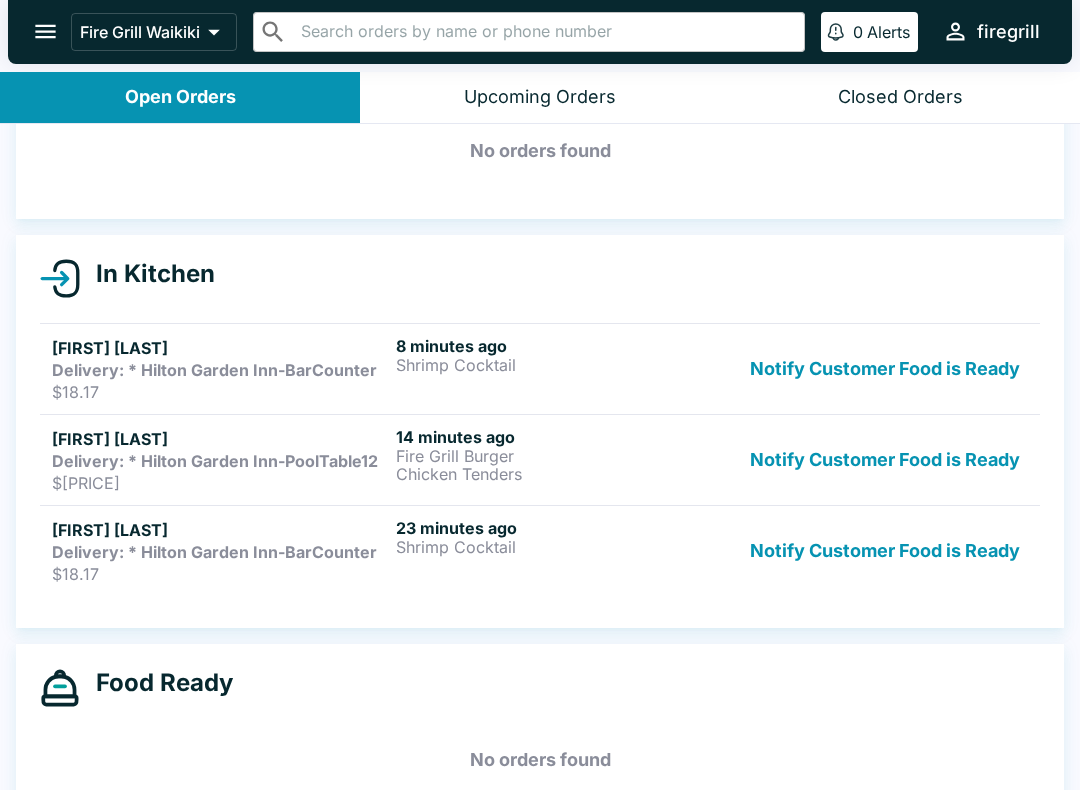click on "Delivery: * Hilton Garden Inn-BarCounter" at bounding box center [214, 552] 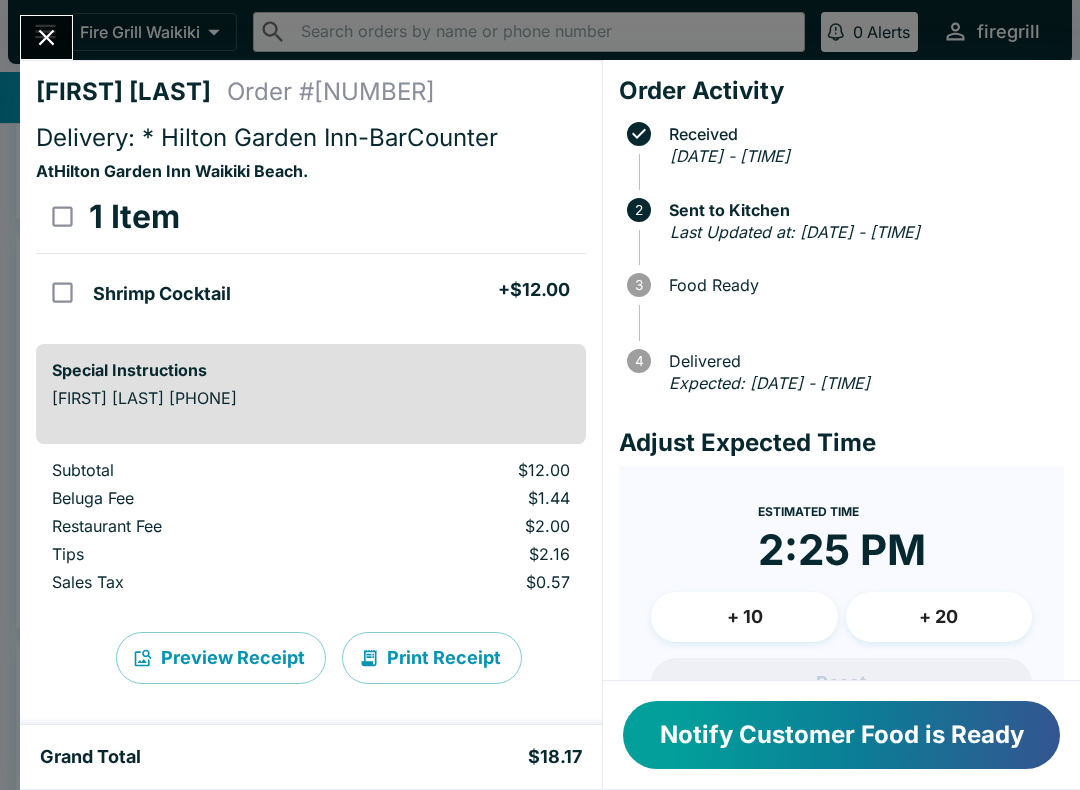 click 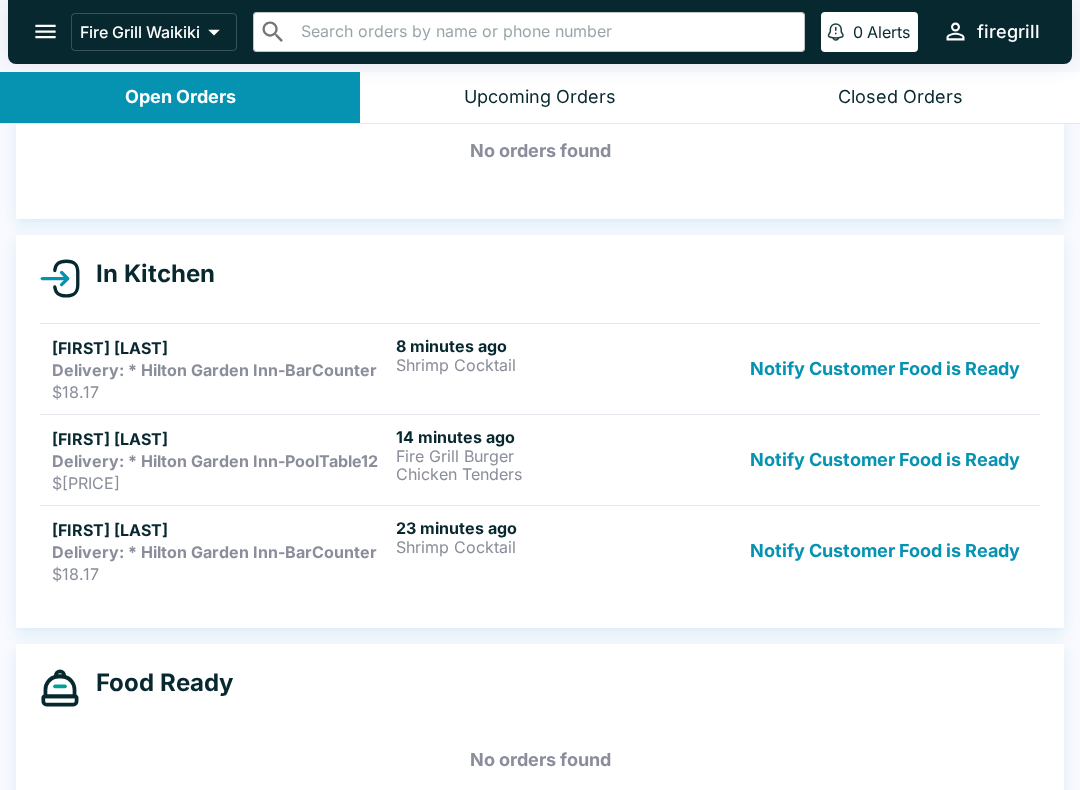 click on "[FIRST] [LAST]" at bounding box center (220, 348) 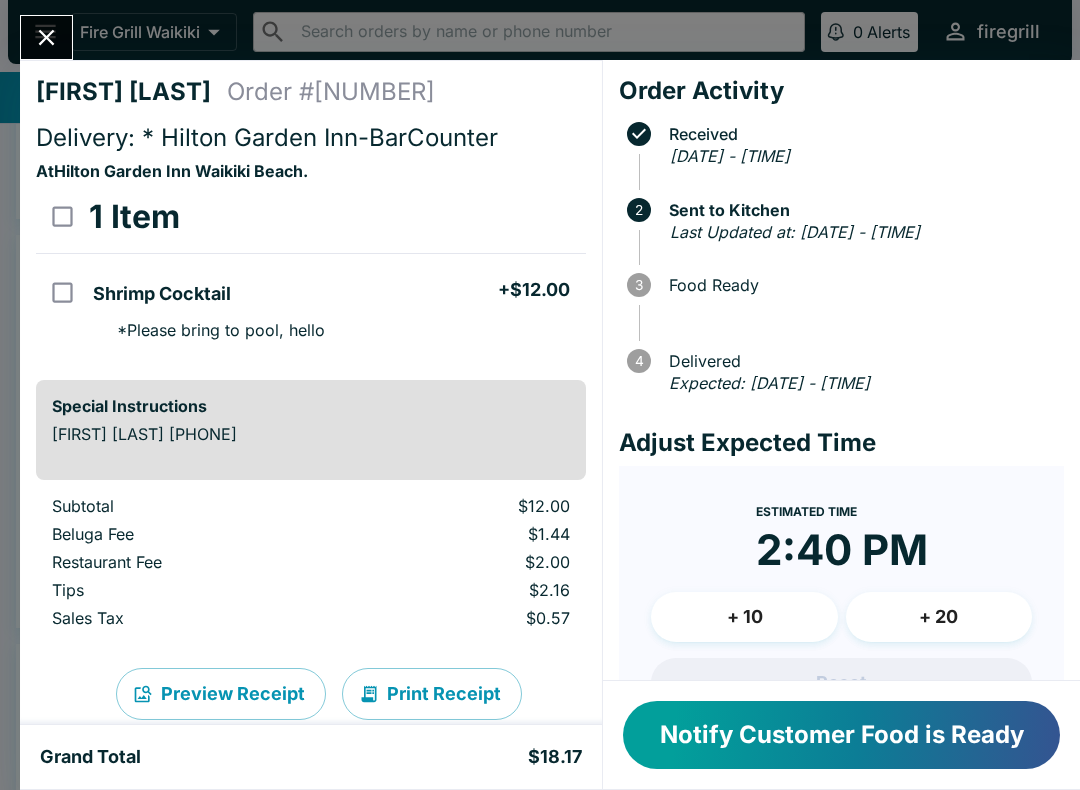 click 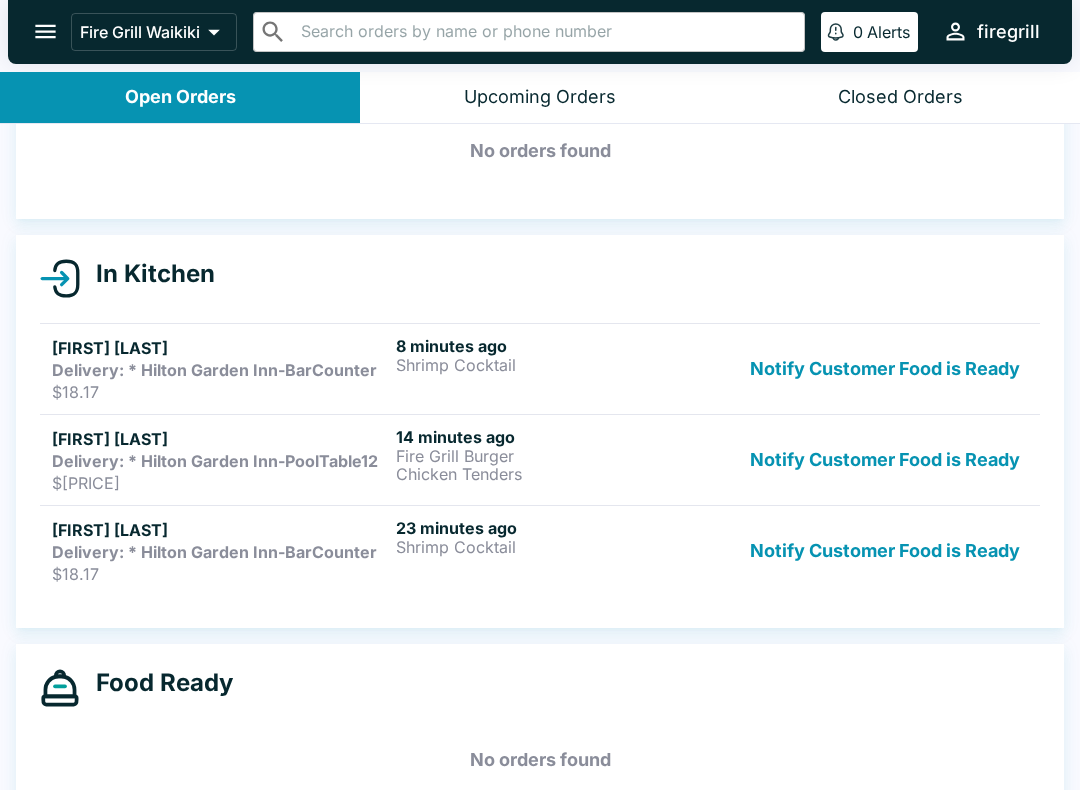 click on "Delivery: * Hilton Garden Inn-PoolTable12" at bounding box center [215, 461] 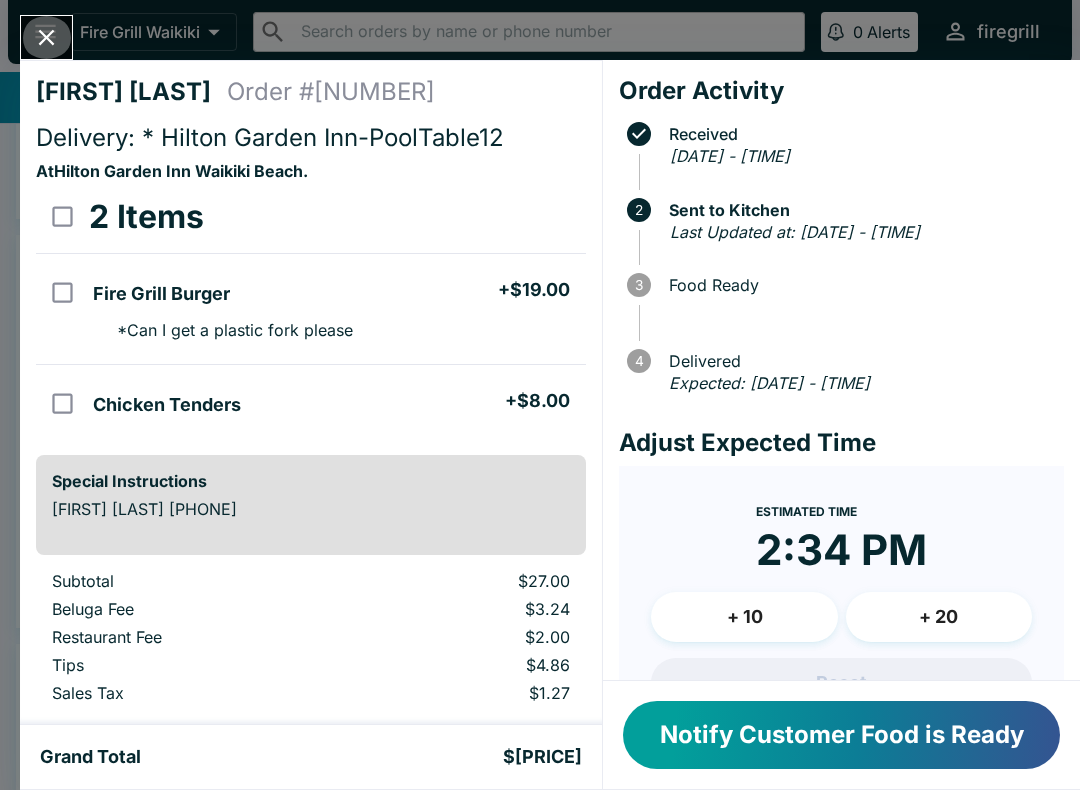click 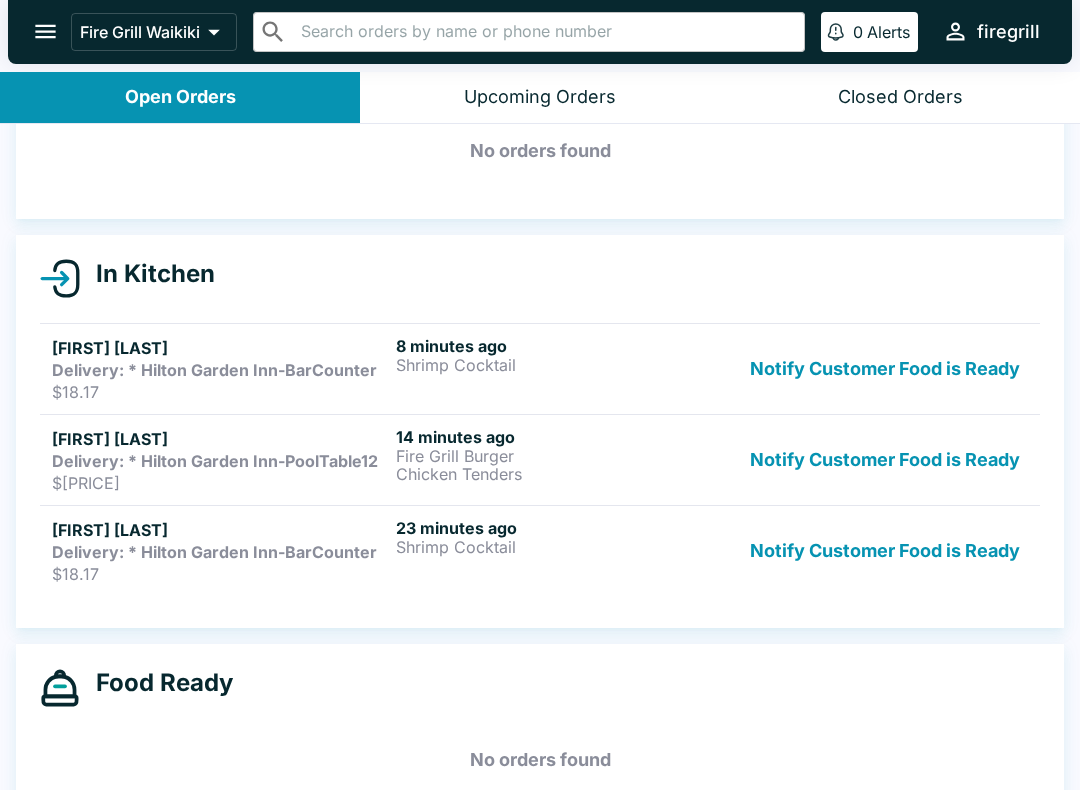 click on "Notify Customer Food is Ready" at bounding box center [885, 369] 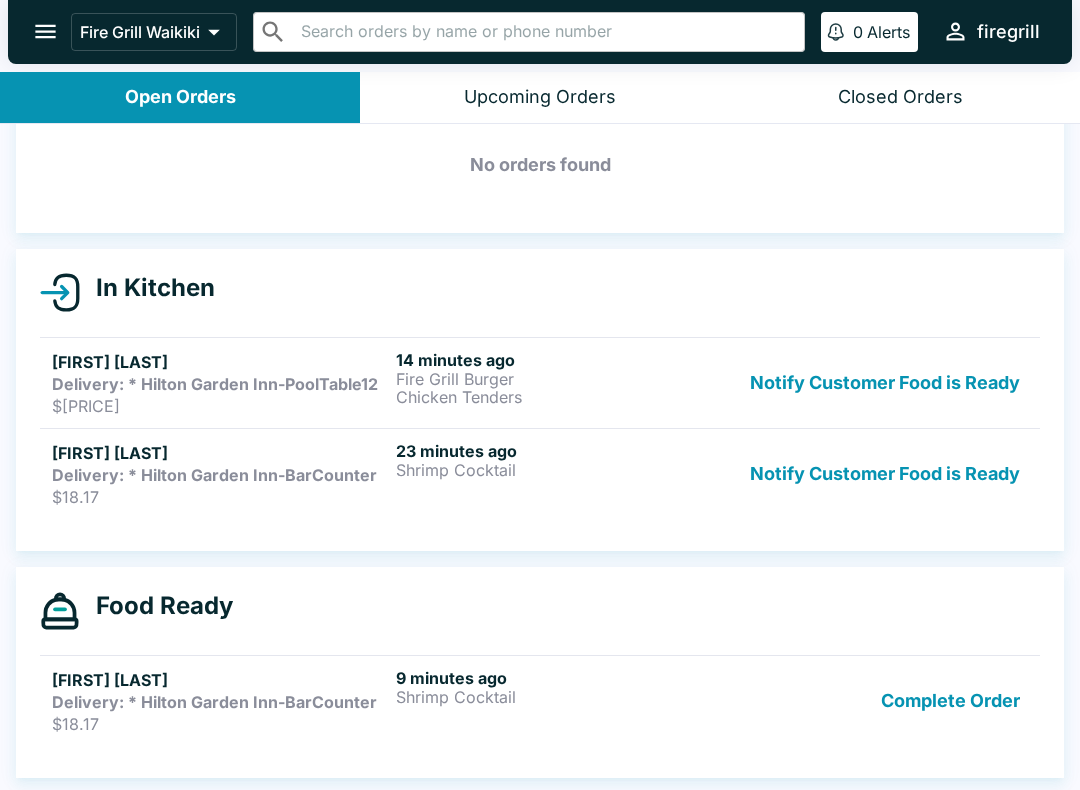 scroll, scrollTop: 91, scrollLeft: 0, axis: vertical 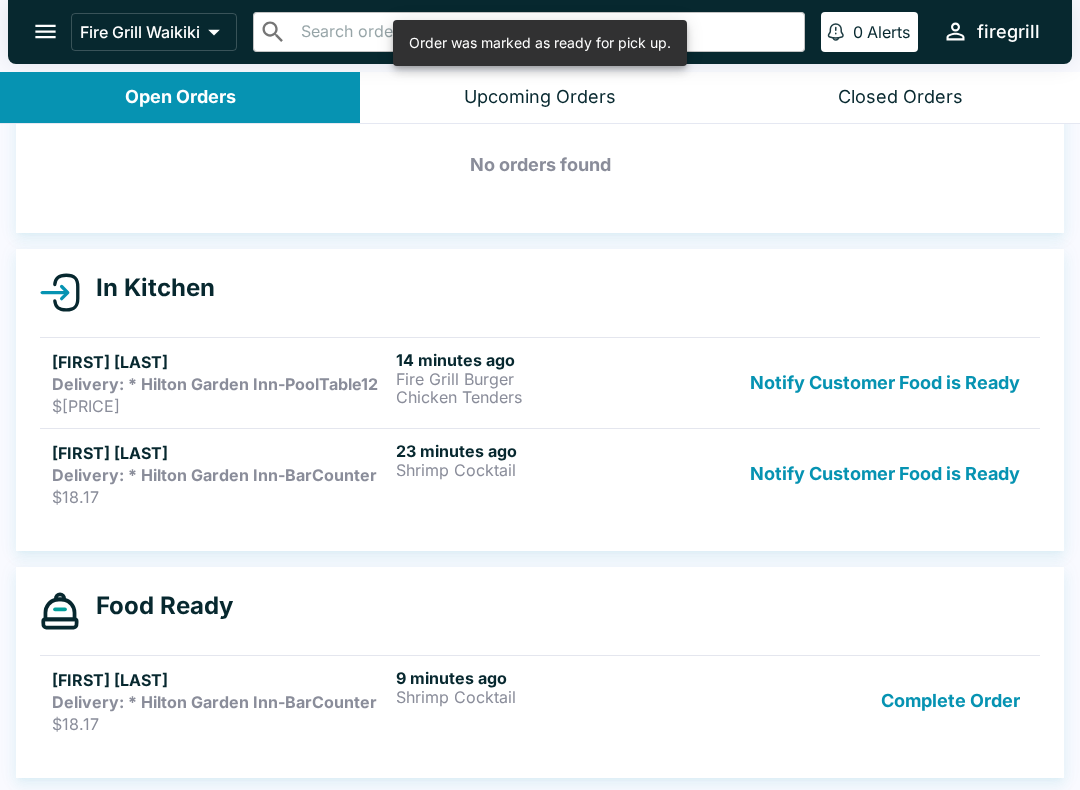 click on "Notify Customer Food is Ready" at bounding box center (885, 474) 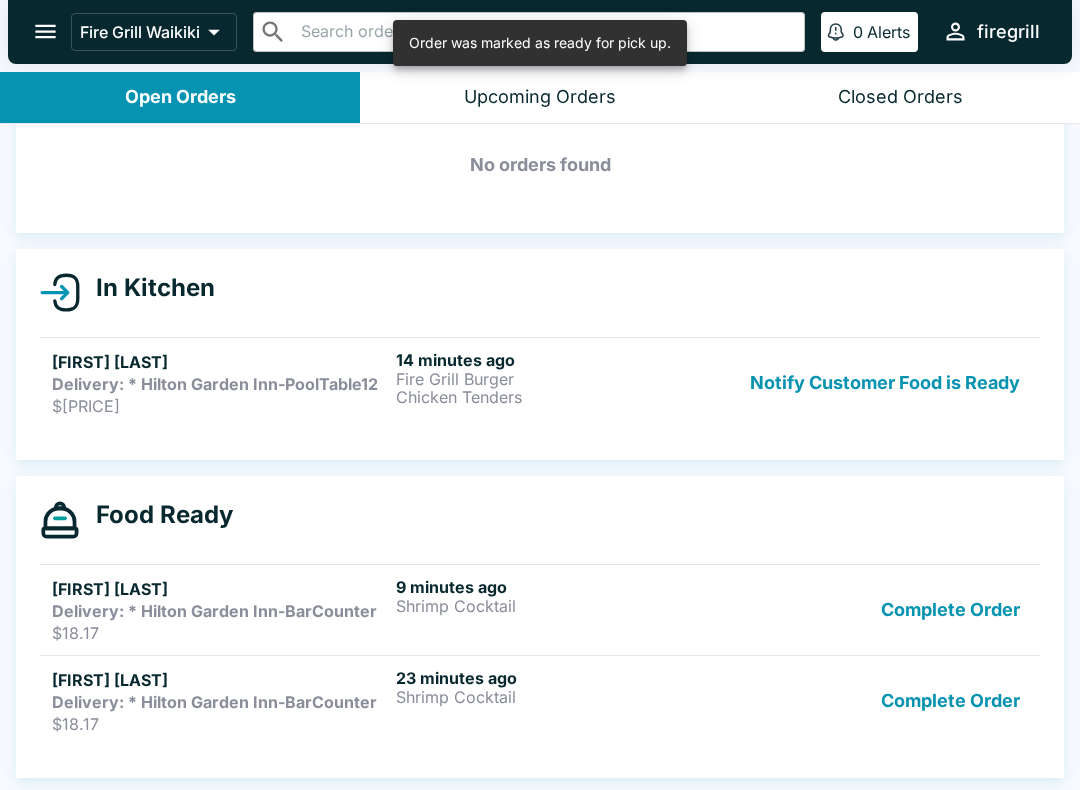 scroll, scrollTop: 3, scrollLeft: 0, axis: vertical 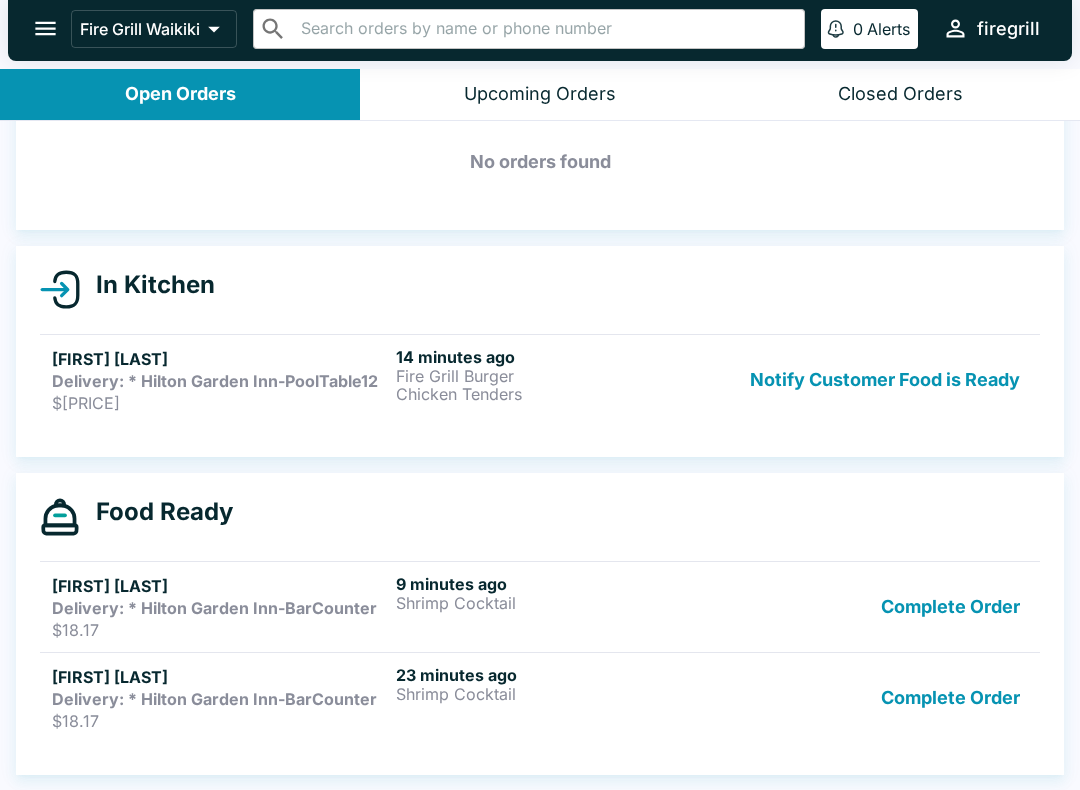 click on "Delivery: * Hilton Garden Inn-PoolTable12" at bounding box center [215, 381] 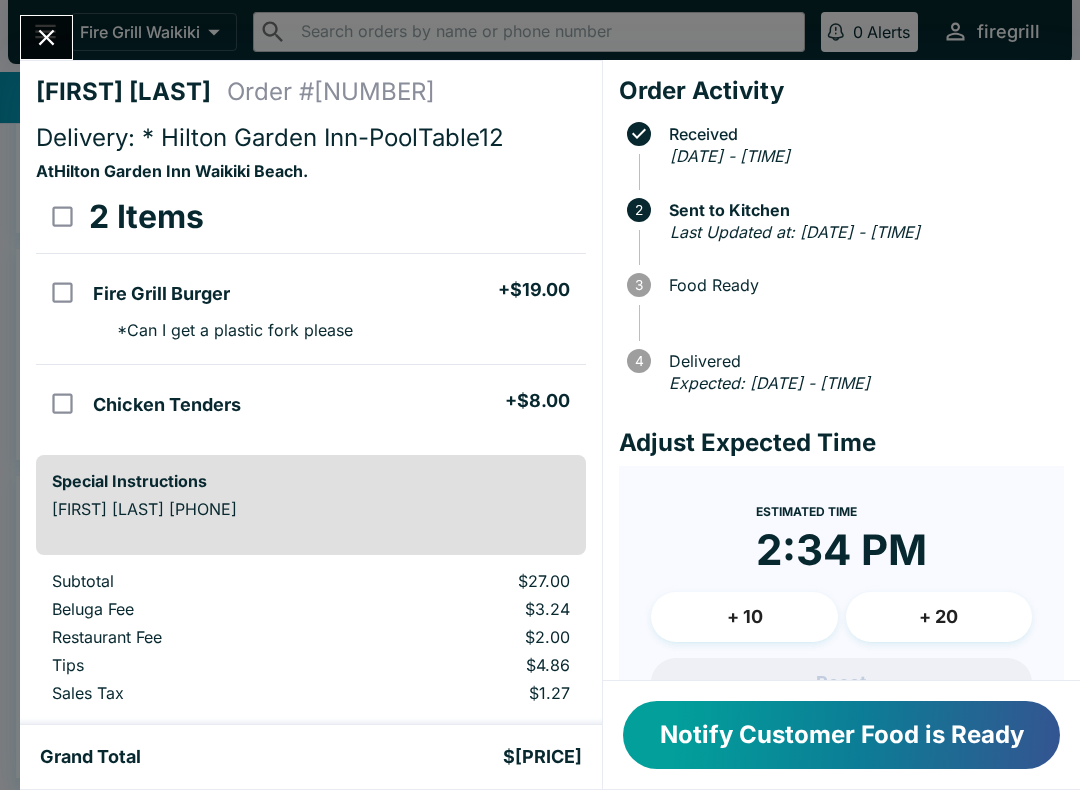 click 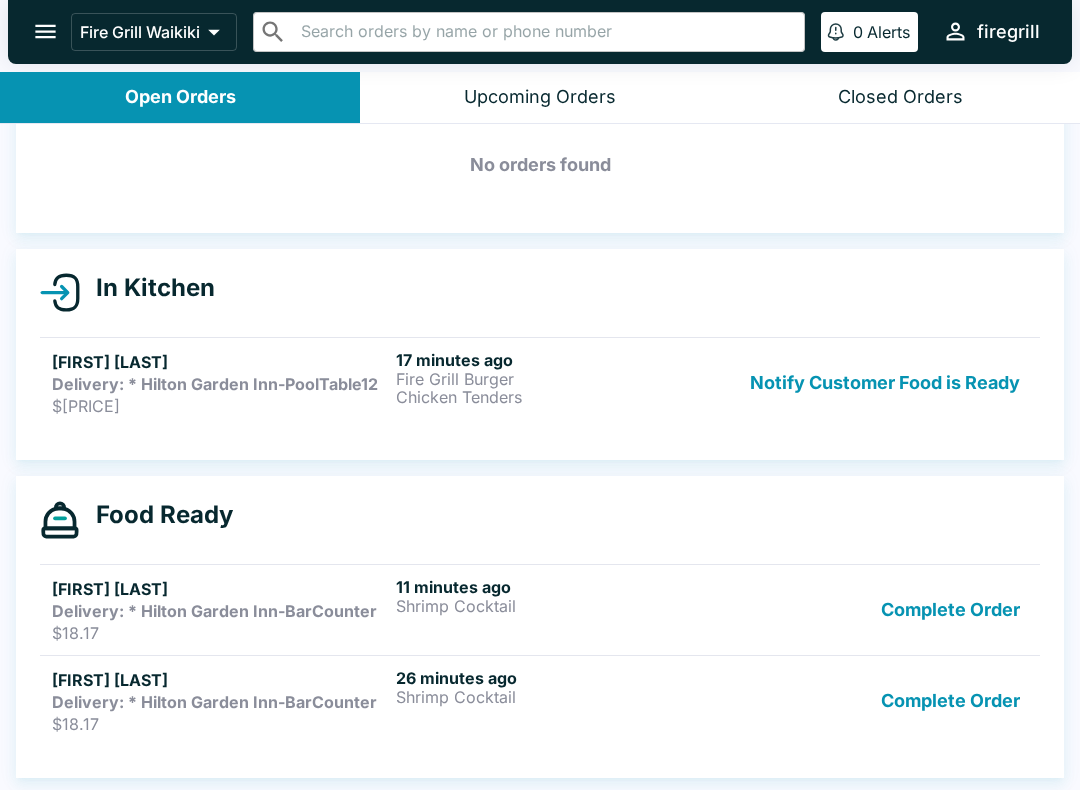 click on "Notify Customer Food is Ready" at bounding box center [885, 383] 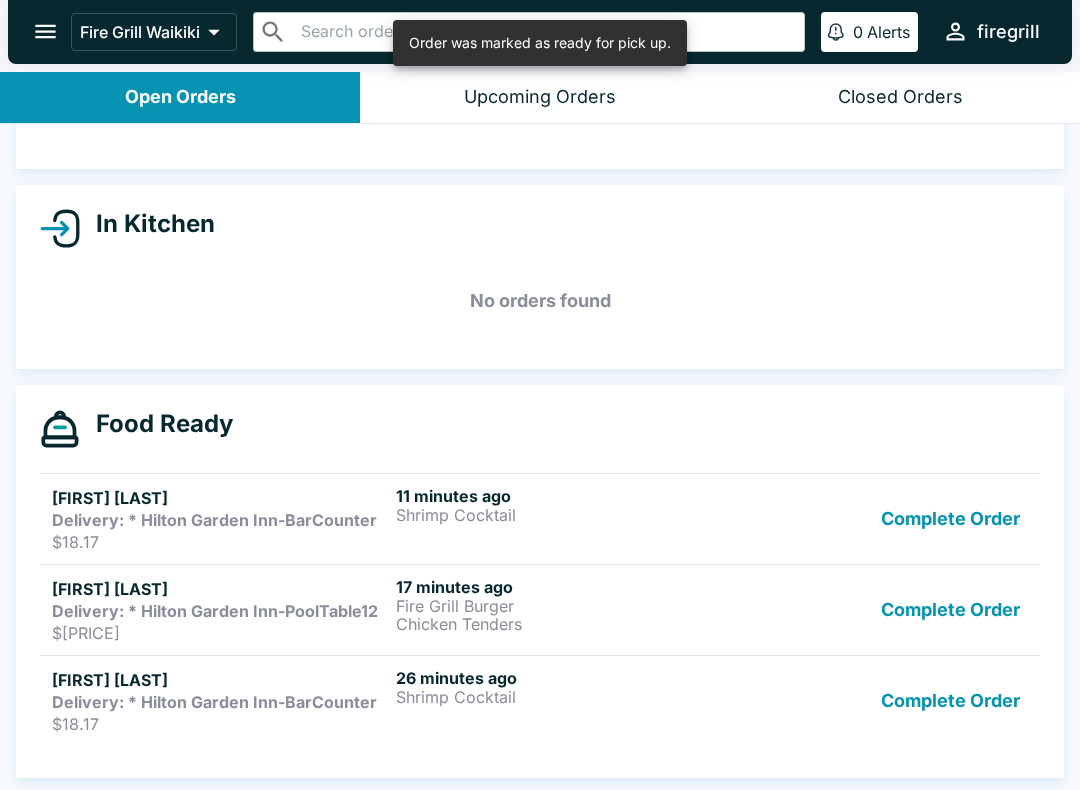 scroll, scrollTop: 155, scrollLeft: 0, axis: vertical 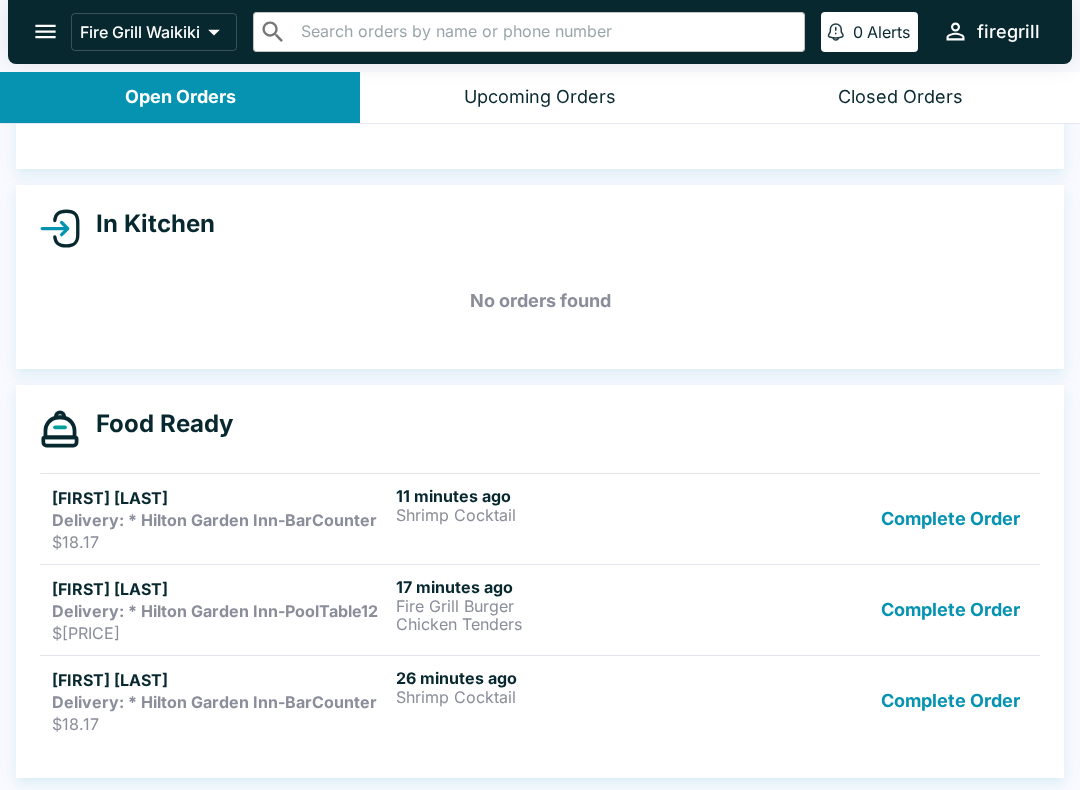 click on "Complete Order" at bounding box center [950, 701] 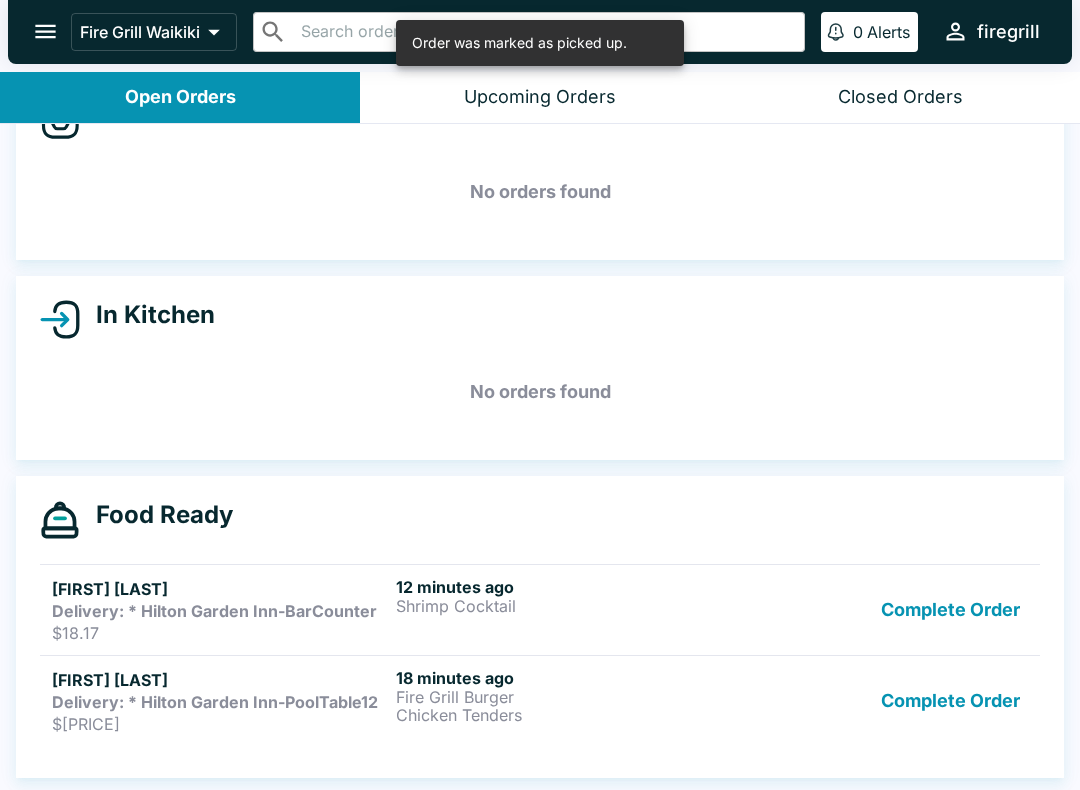 scroll, scrollTop: 64, scrollLeft: 0, axis: vertical 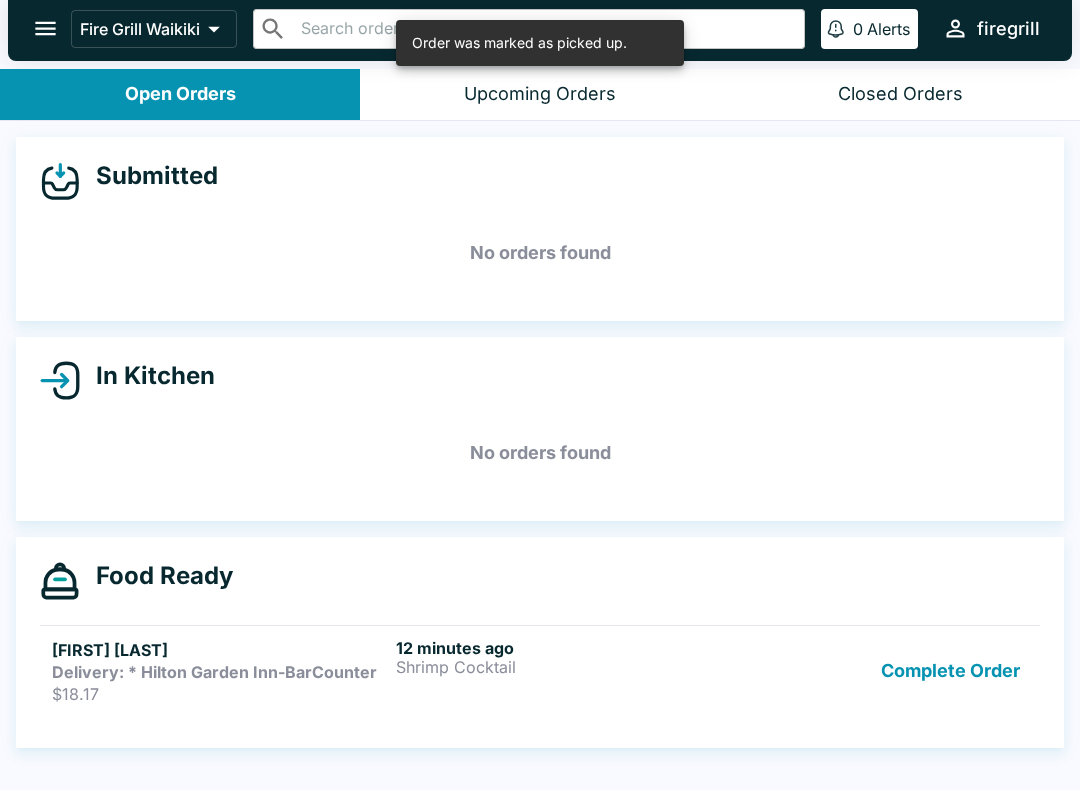 click on "Complete Order" at bounding box center (950, 671) 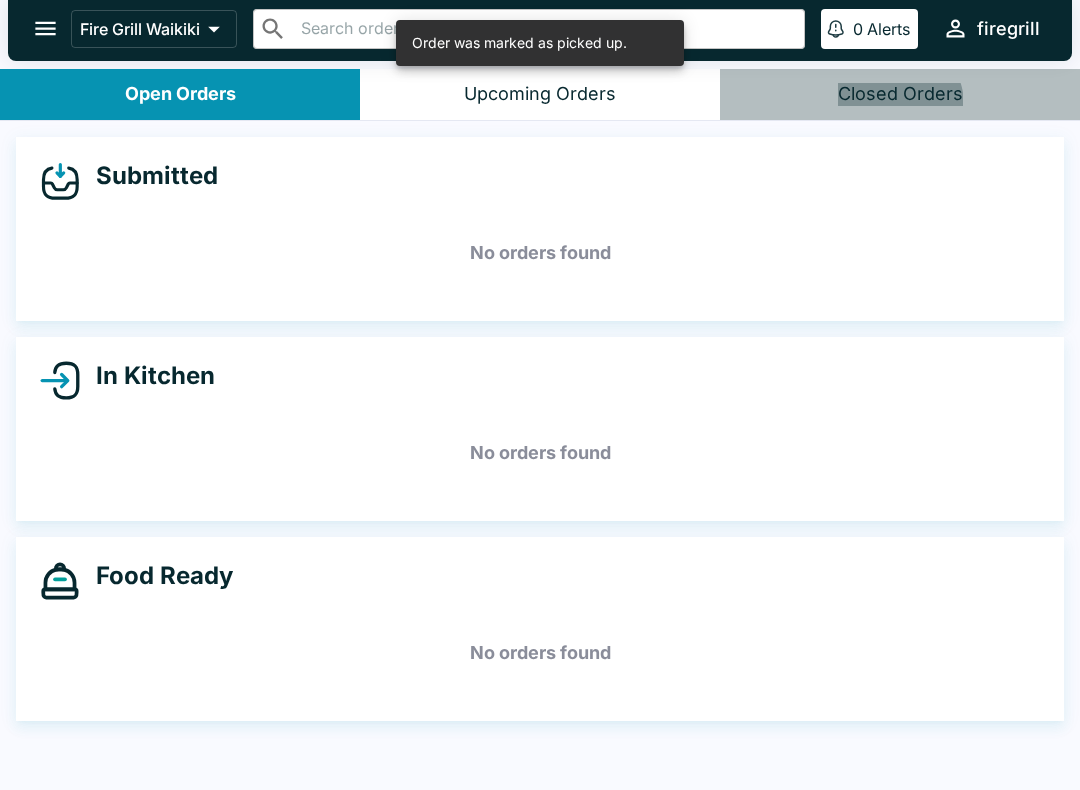 click on "Closed Orders" at bounding box center (900, 94) 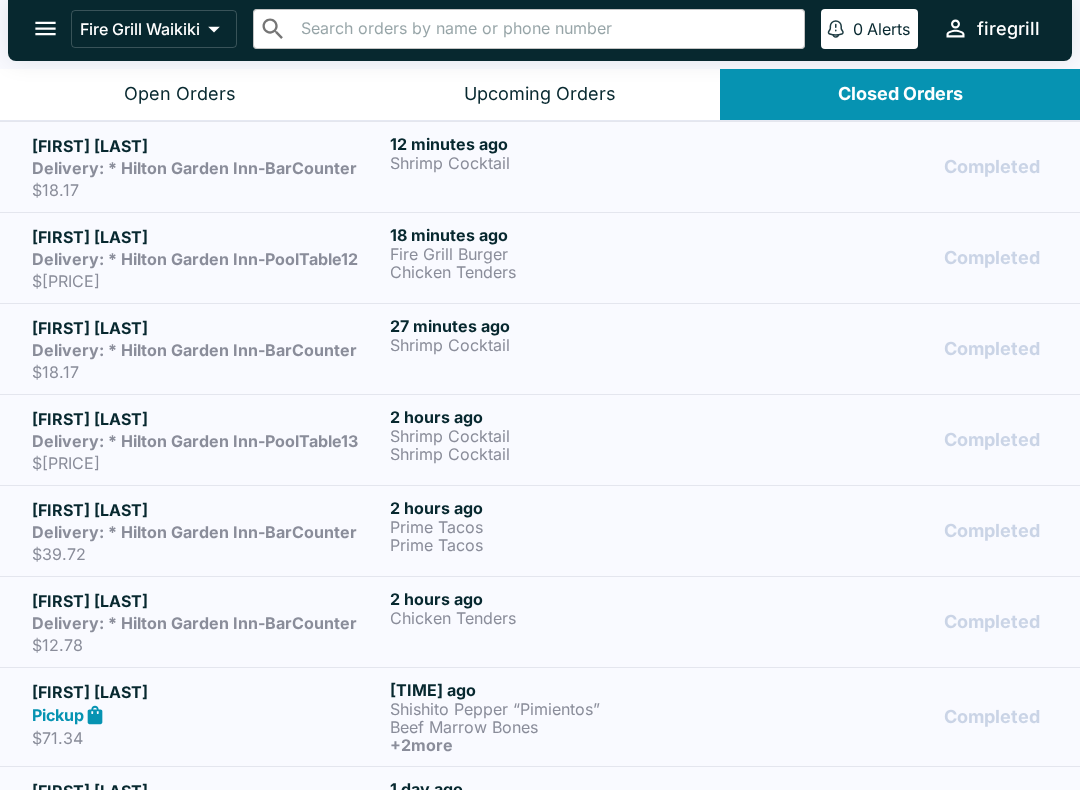 scroll, scrollTop: 0, scrollLeft: 0, axis: both 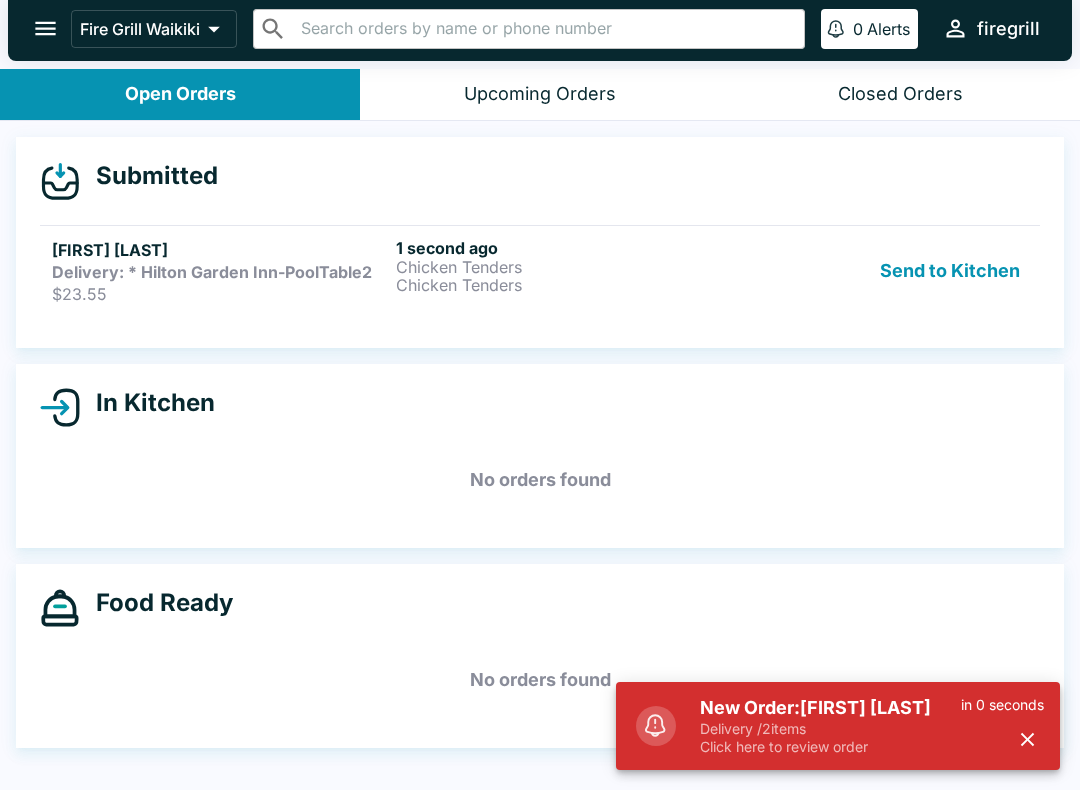 click on "Send to Kitchen" at bounding box center (950, 271) 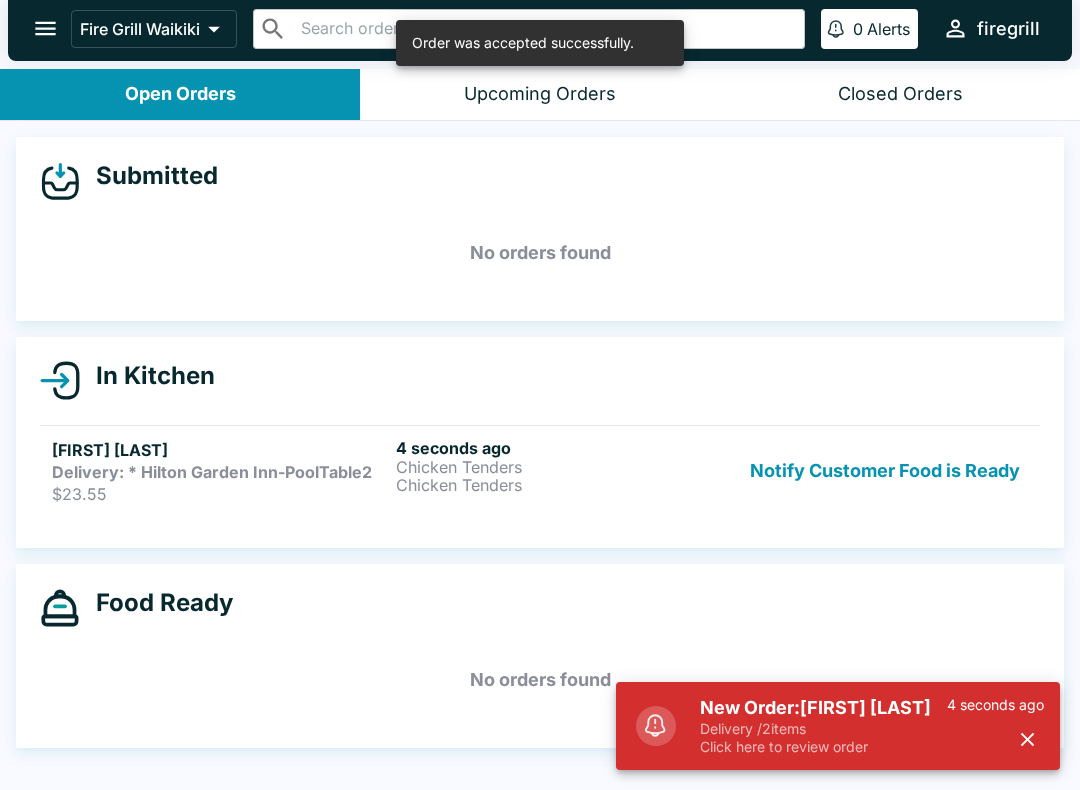 click on "Chicken Tenders" at bounding box center [564, 485] 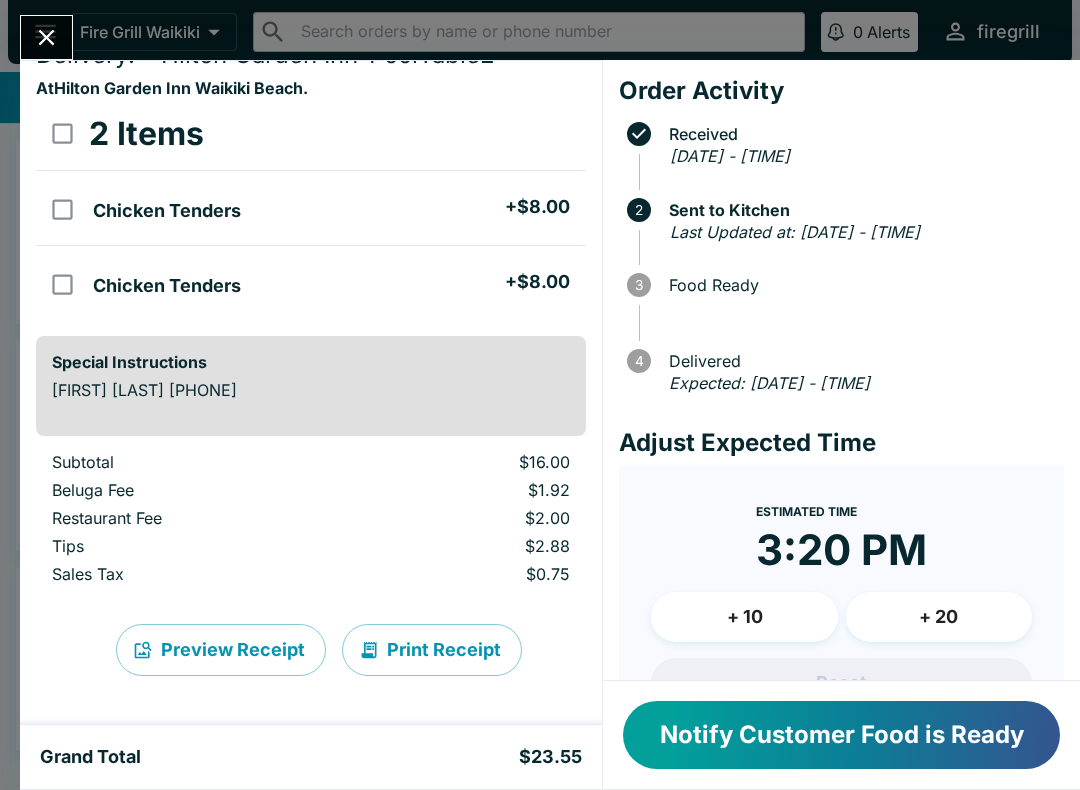 scroll, scrollTop: 2, scrollLeft: 0, axis: vertical 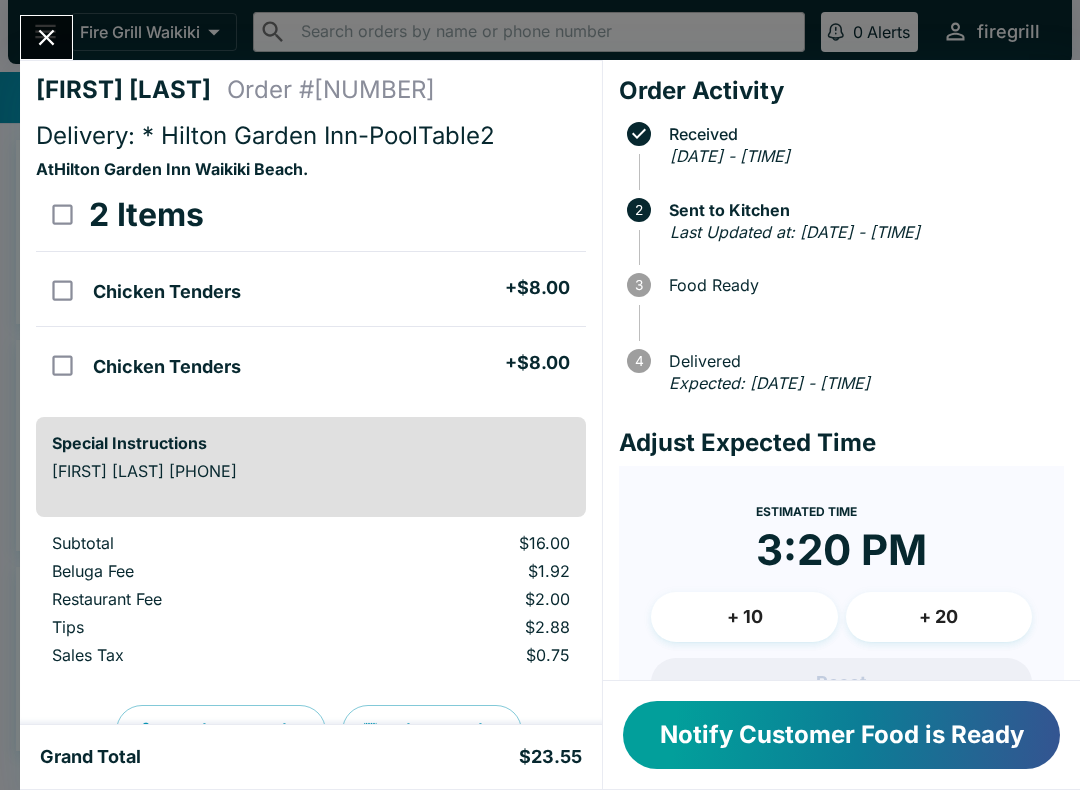 click on "Notify Customer Food is Ready" at bounding box center [841, 735] 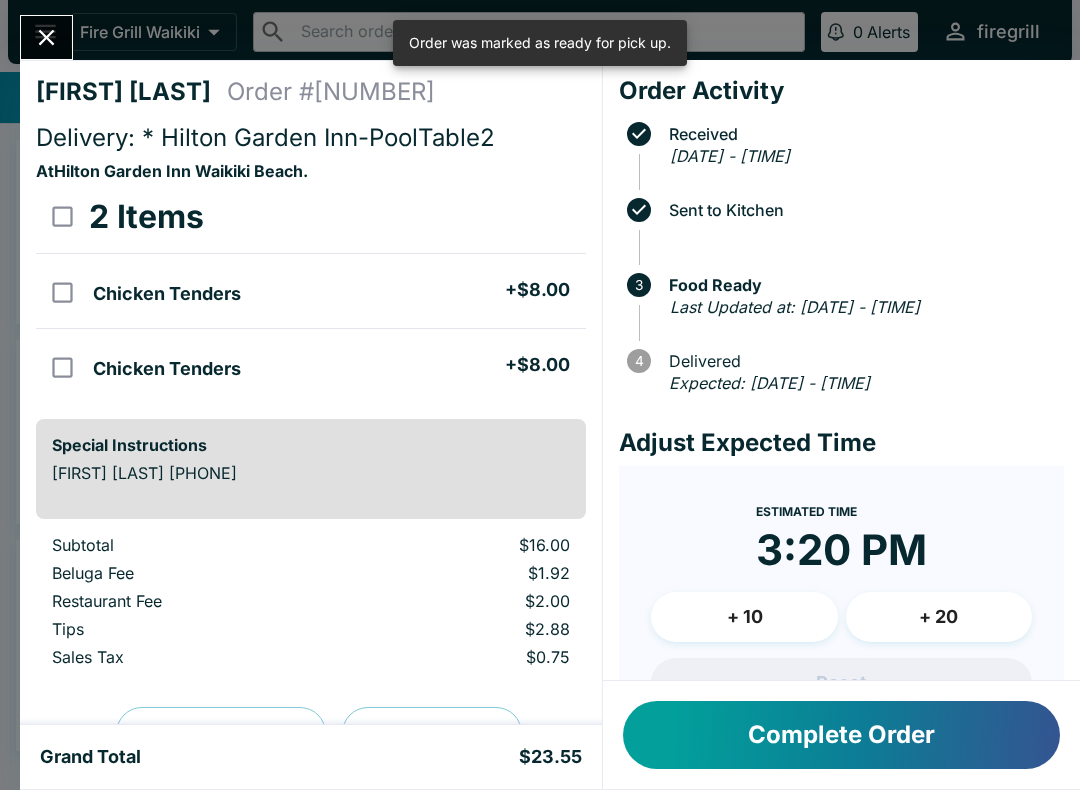 scroll, scrollTop: 0, scrollLeft: 0, axis: both 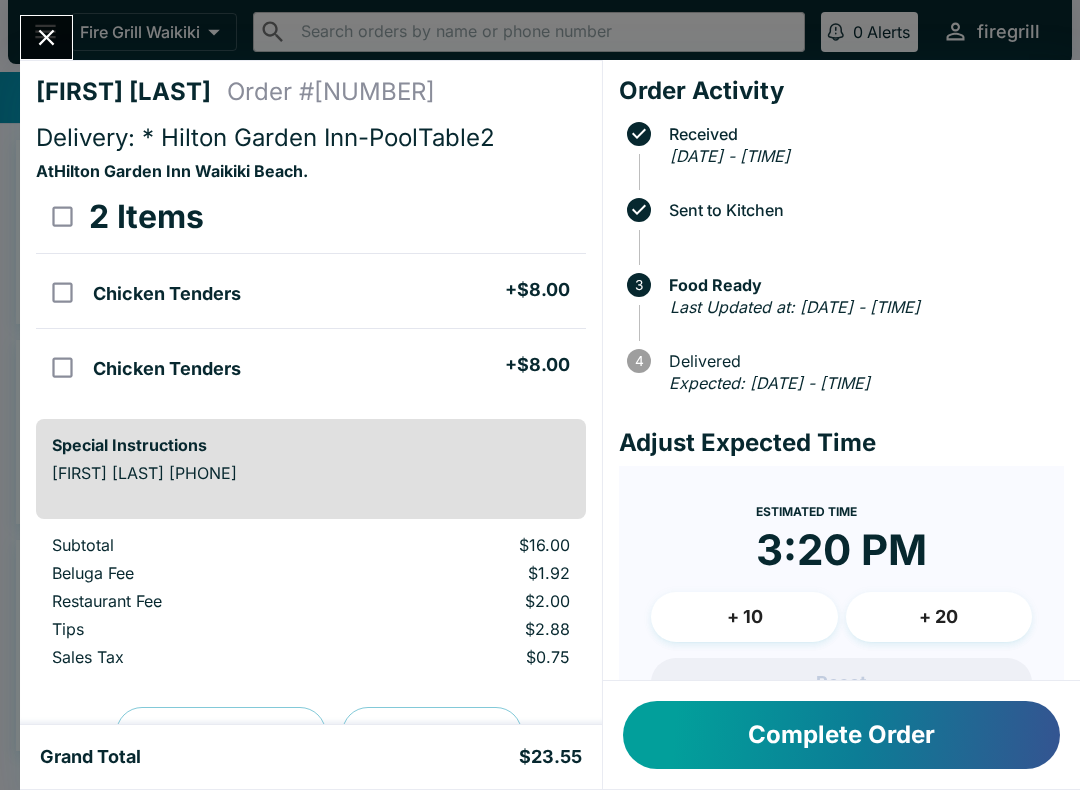 click on "Complete Order" at bounding box center [841, 735] 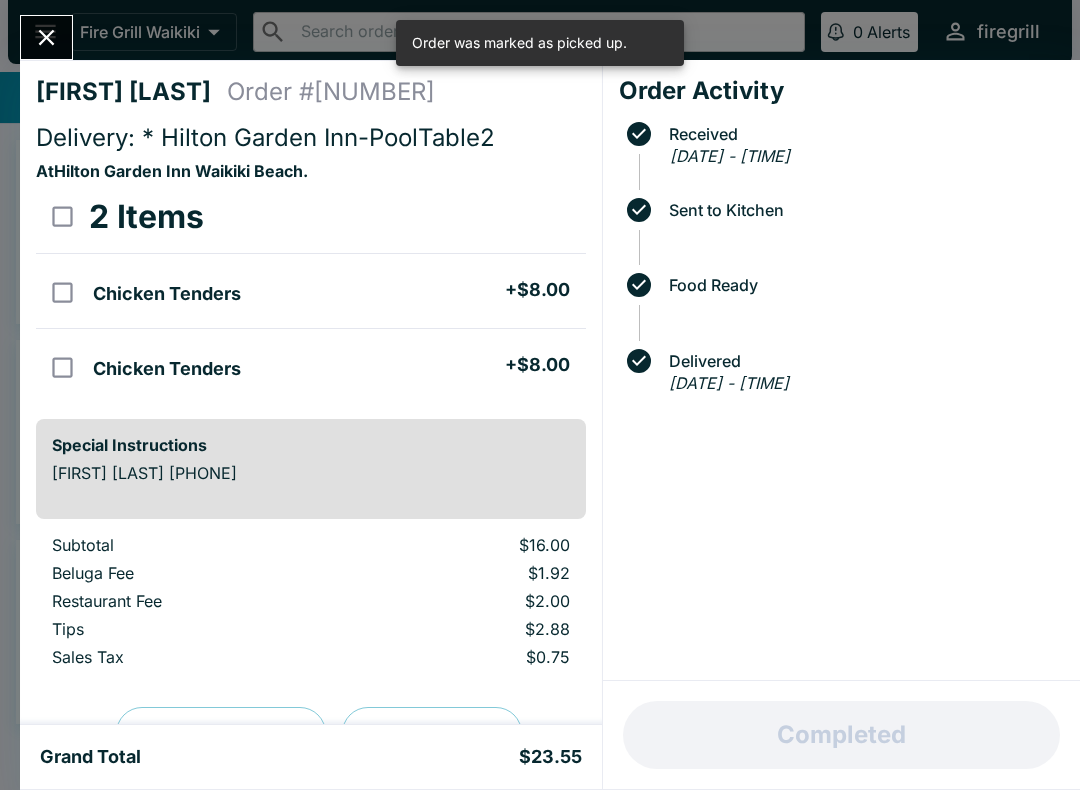 click 